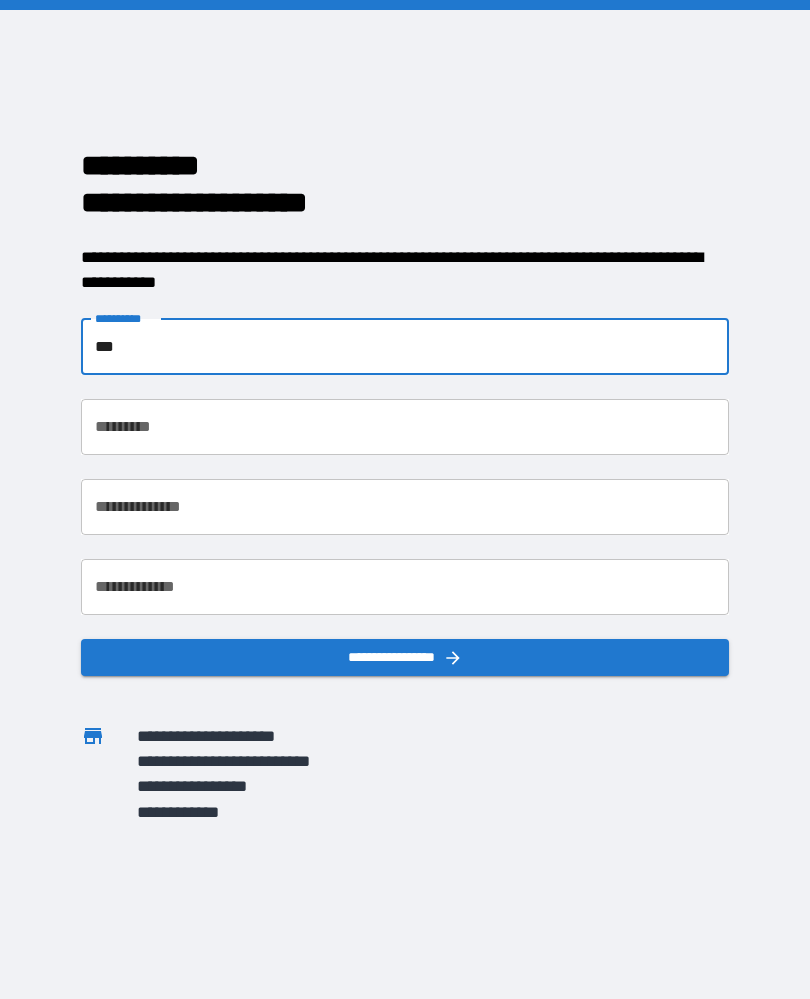 scroll, scrollTop: 0, scrollLeft: 0, axis: both 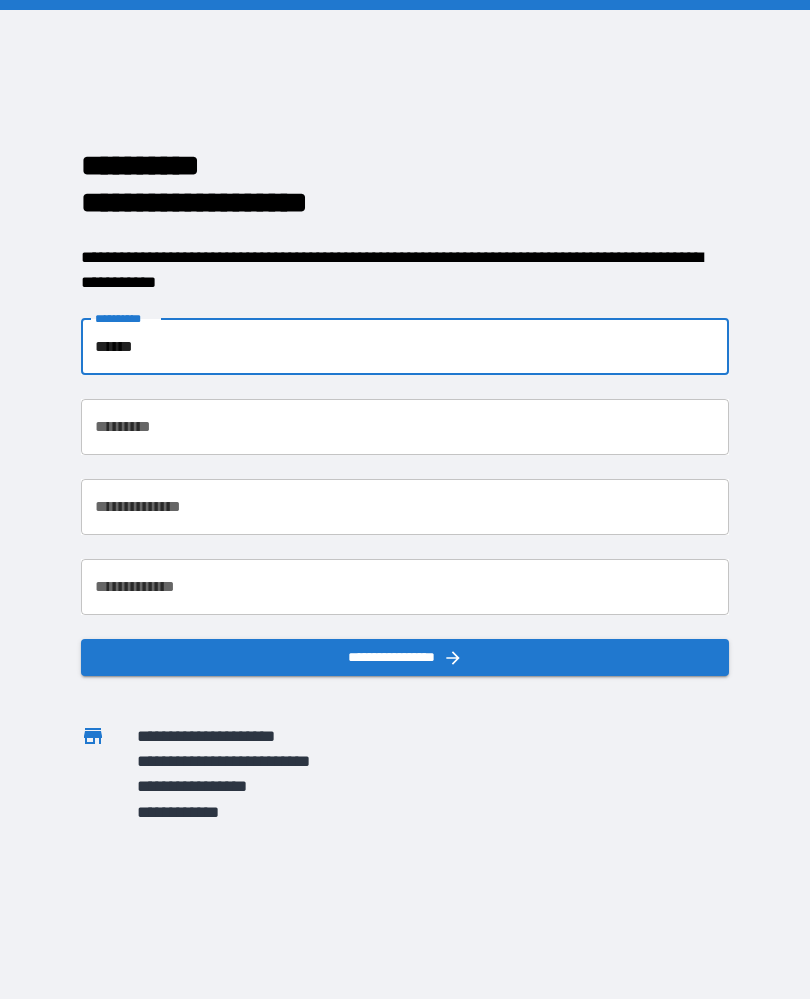 type on "******" 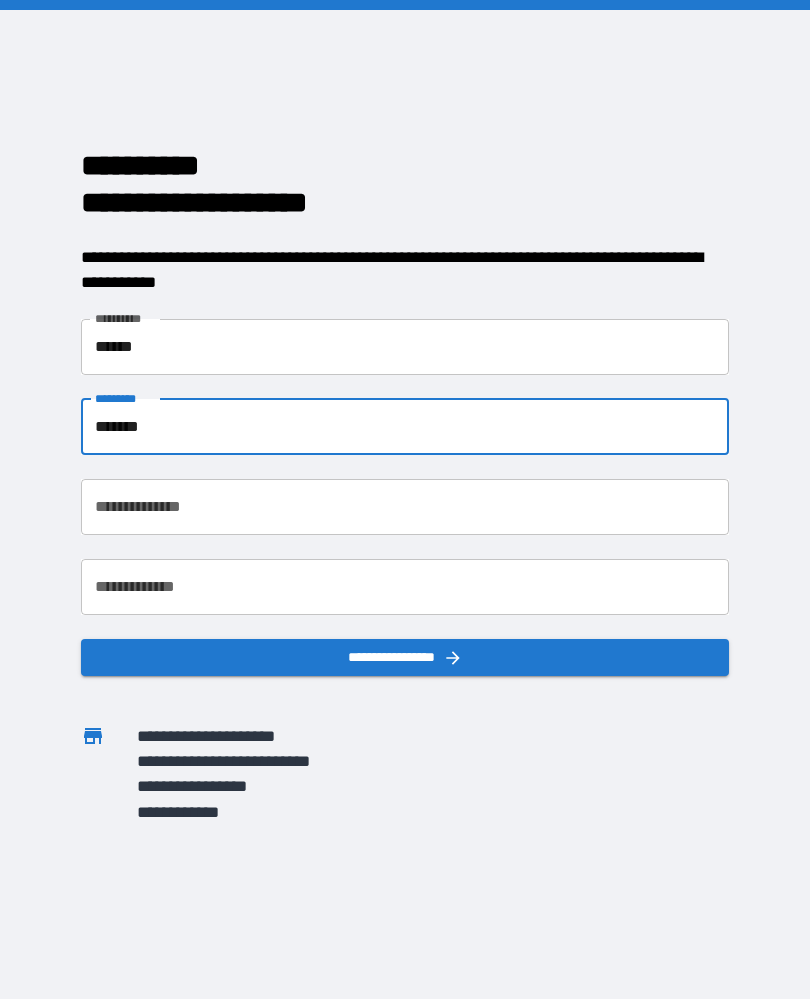 type on "******" 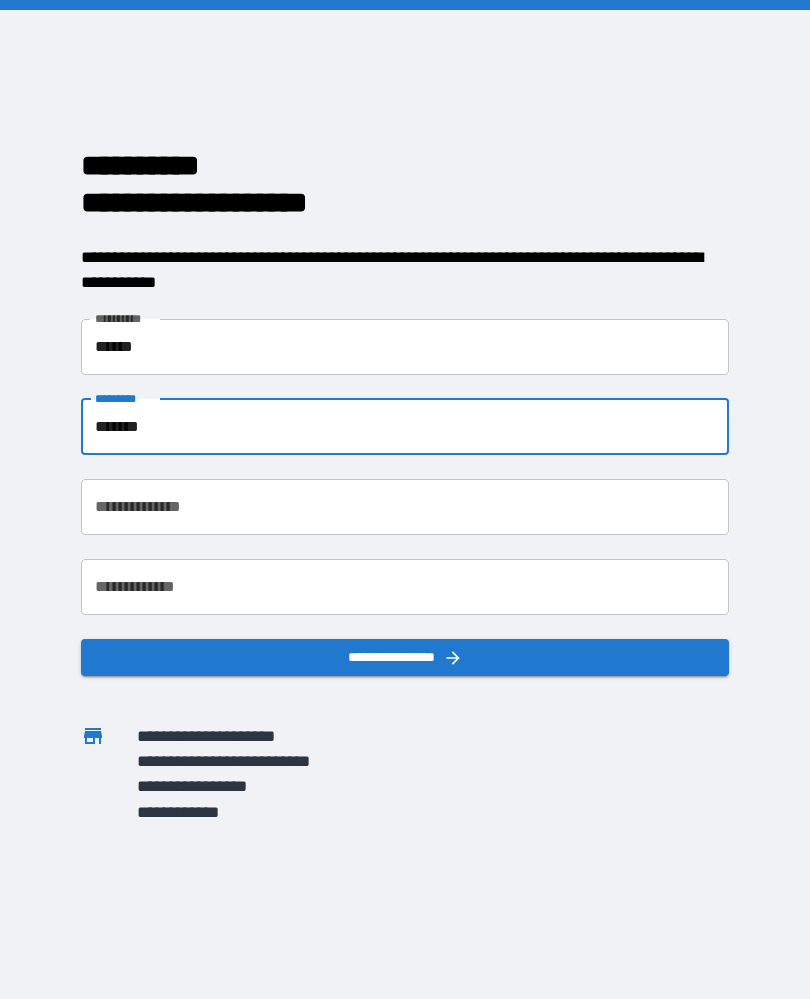 click on "**********" at bounding box center [405, 507] 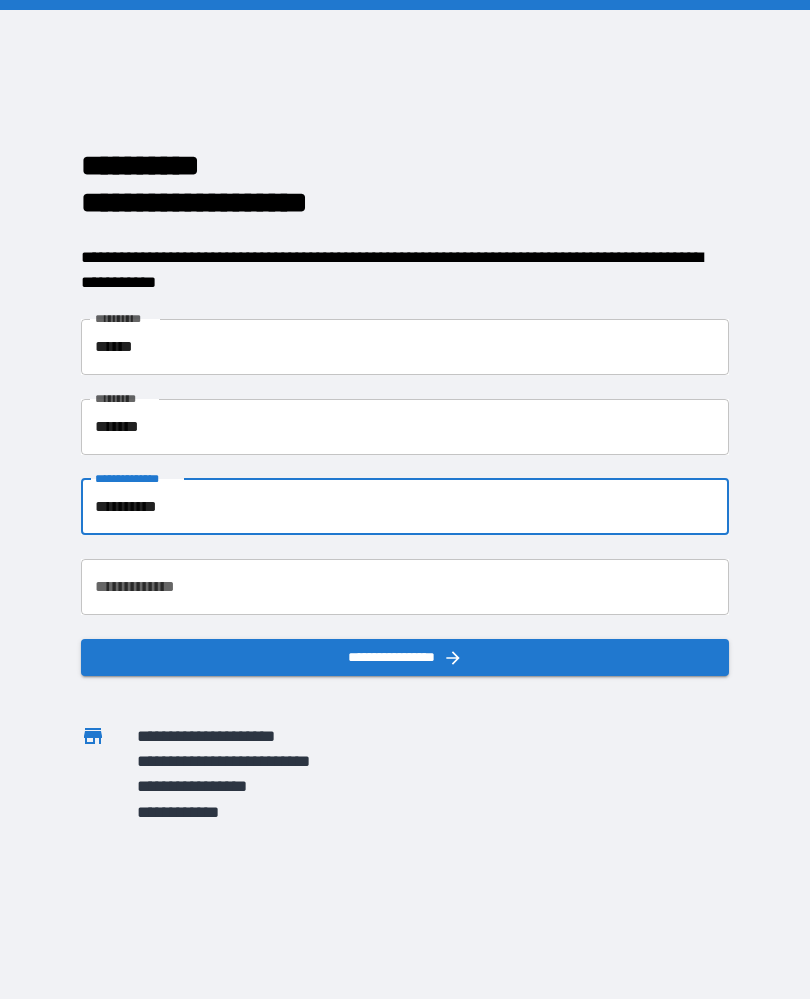 type on "**********" 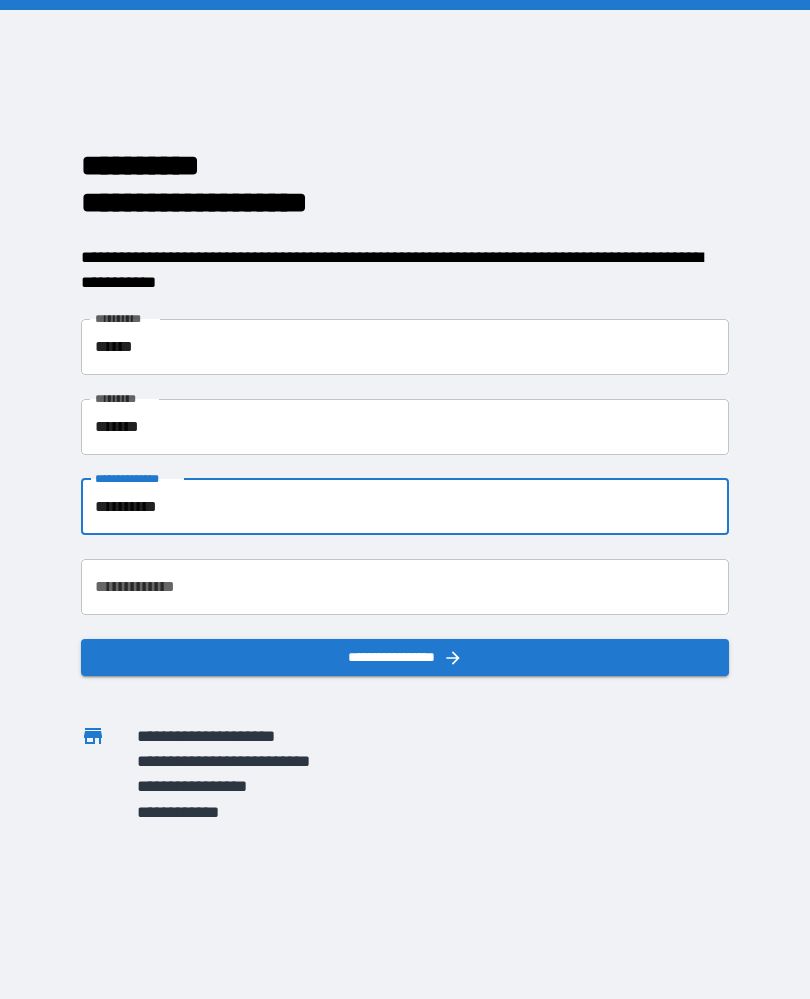 click on "**********" at bounding box center (405, 587) 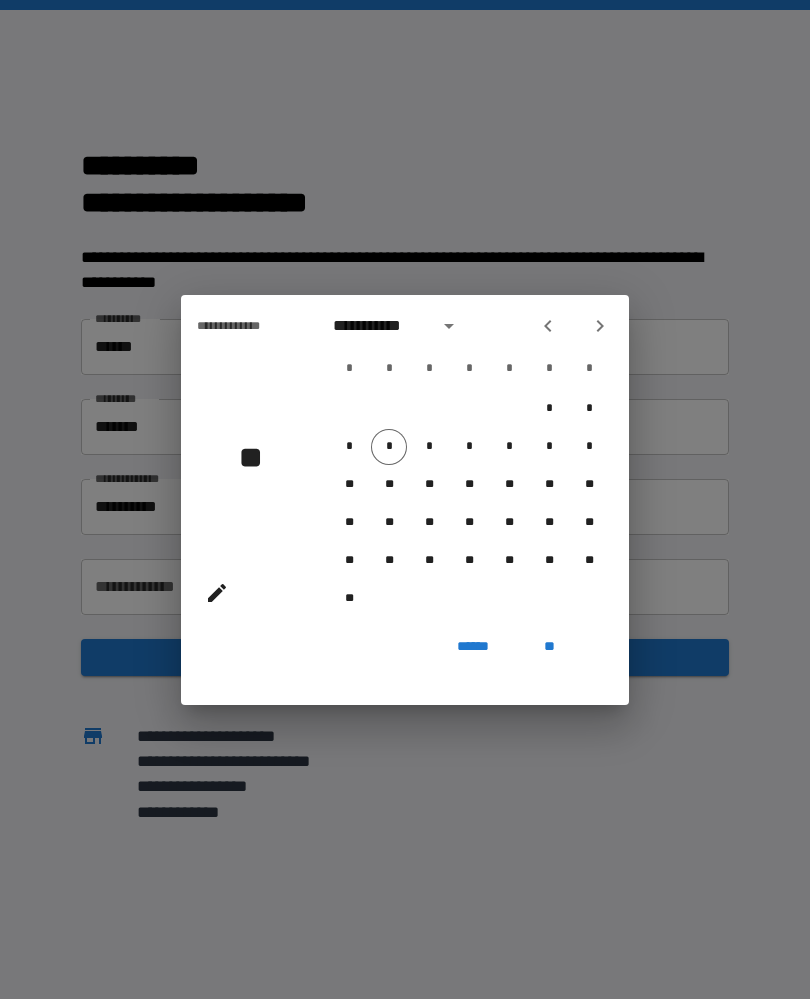 click 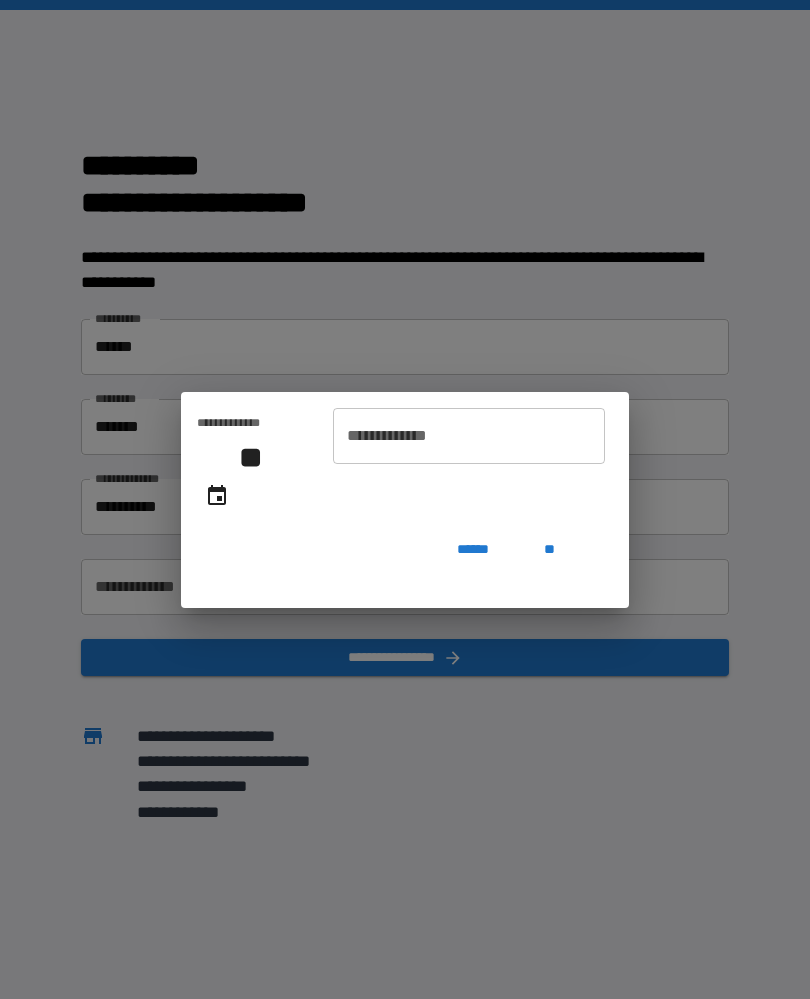 click on "**********" at bounding box center [469, 436] 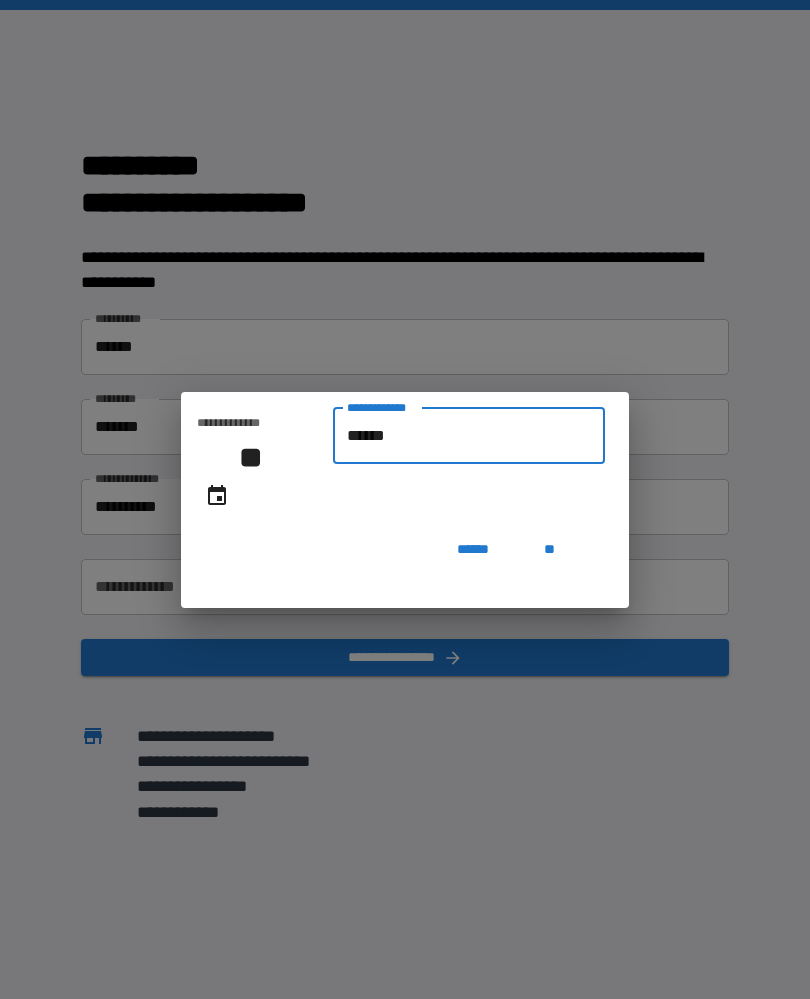 type on "*******" 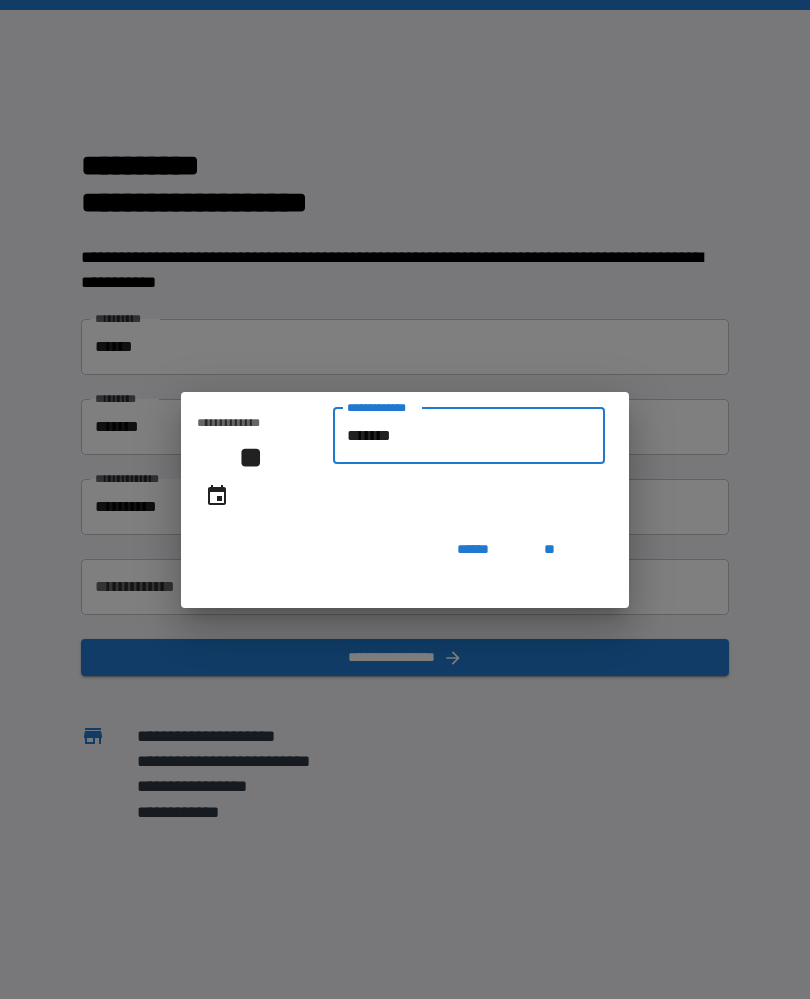 type on "**********" 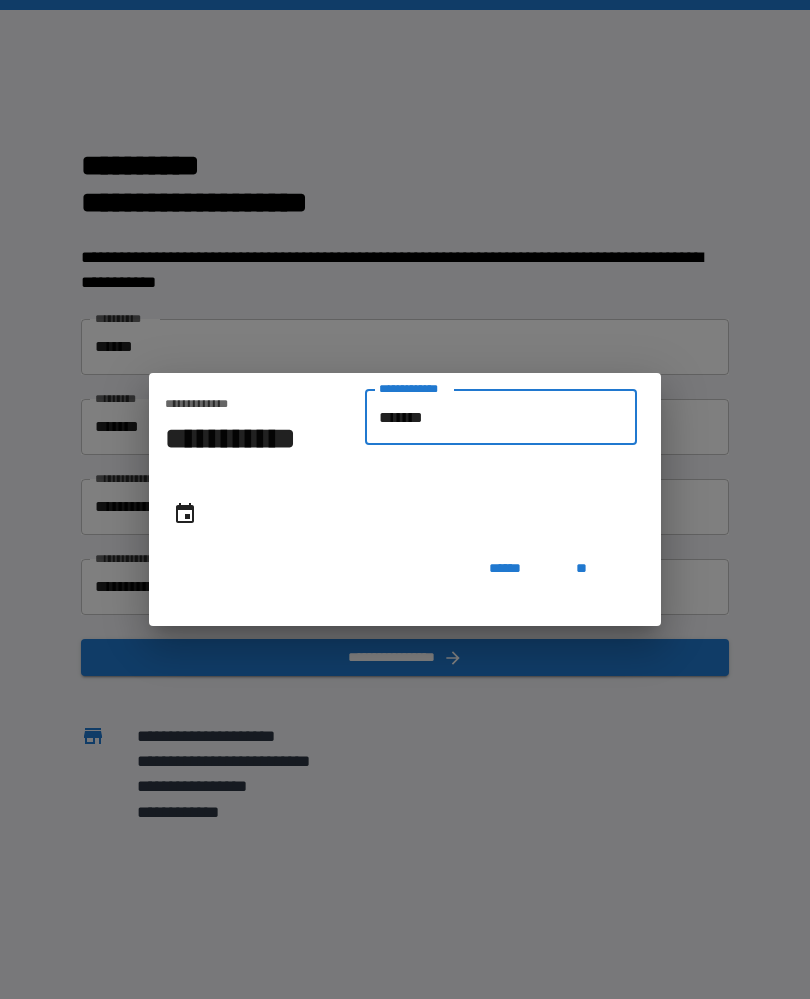 type on "********" 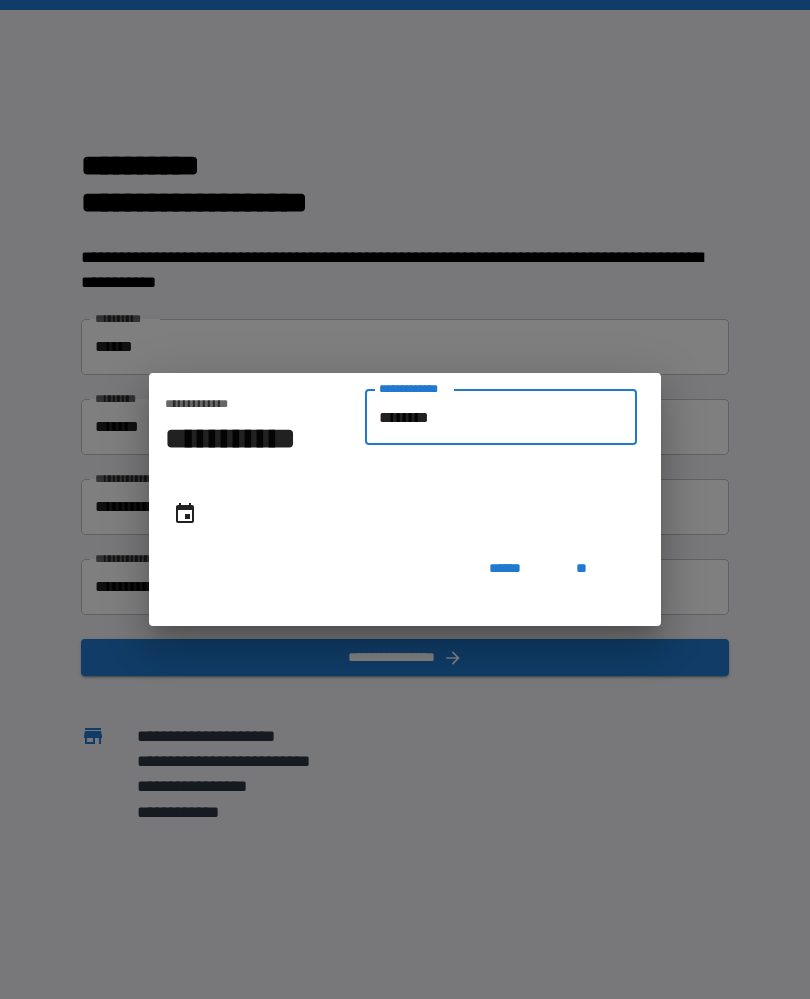 type on "**********" 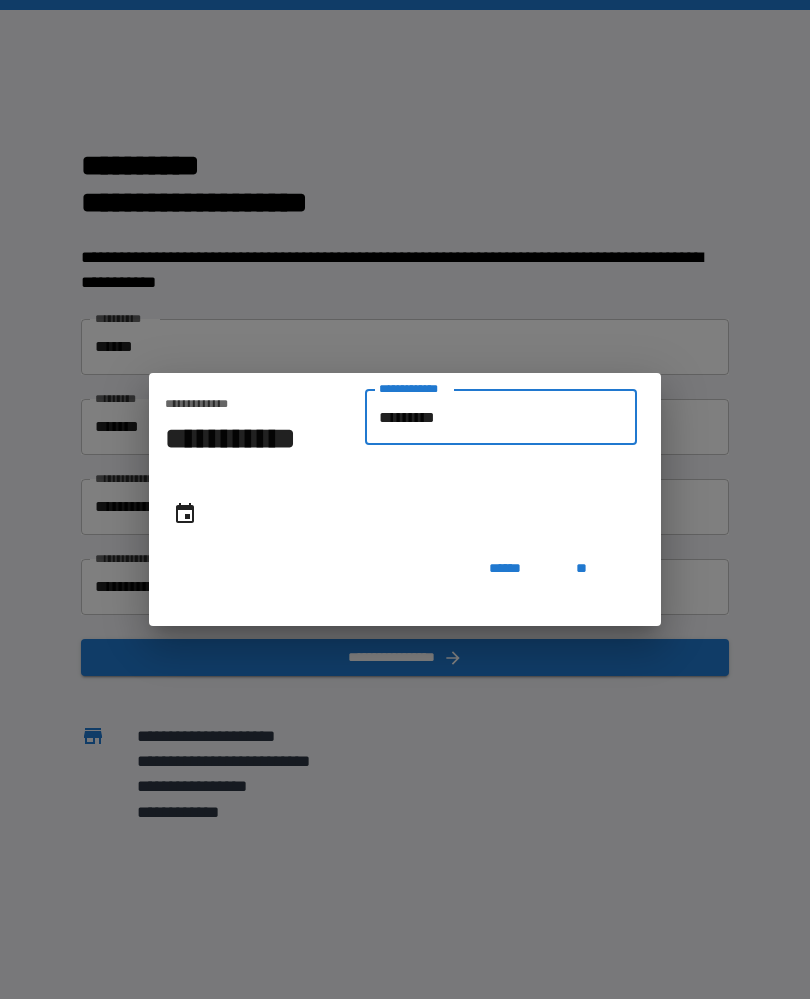 type on "**********" 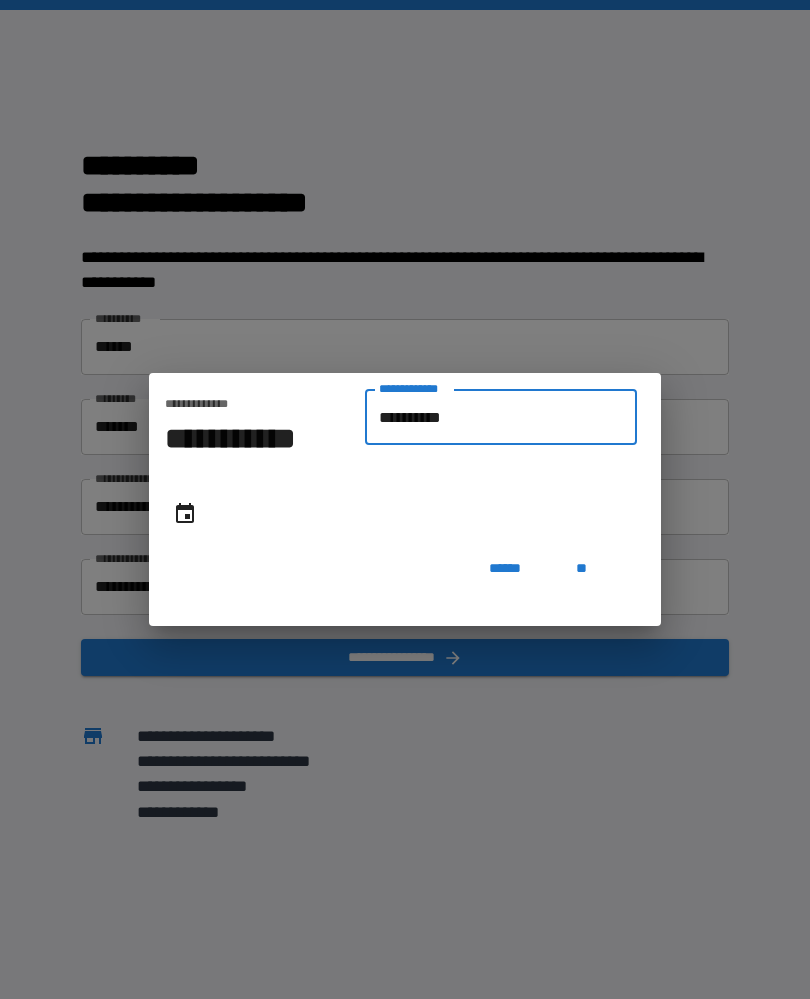 type on "**********" 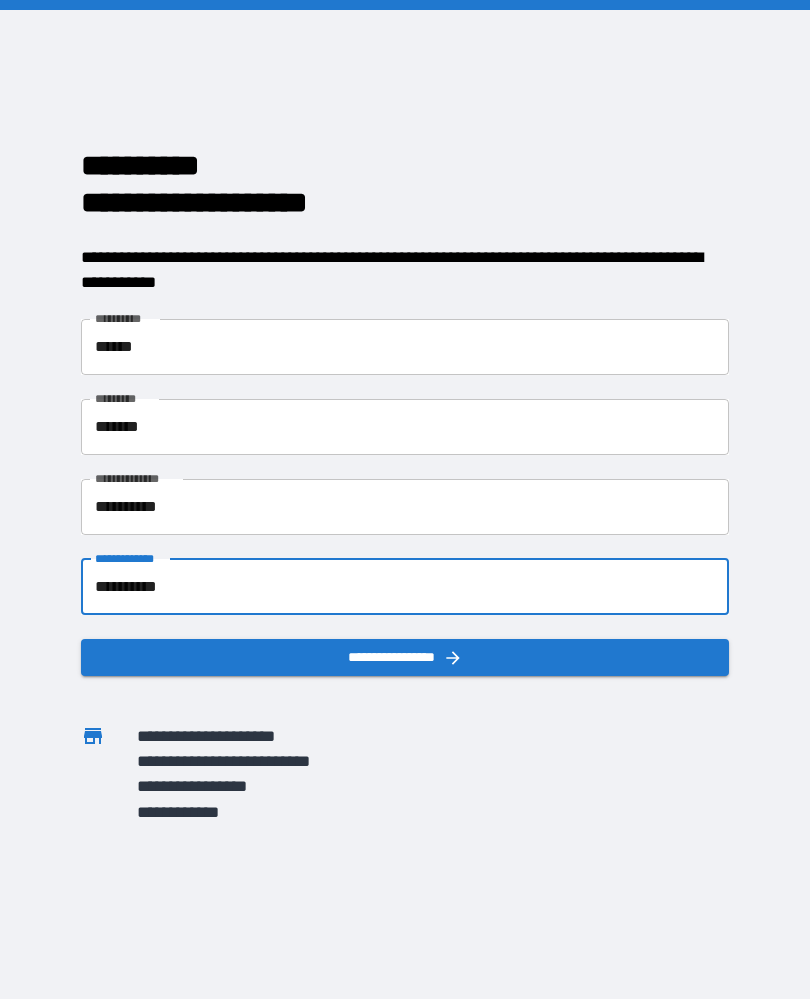 click on "**********" at bounding box center [405, 657] 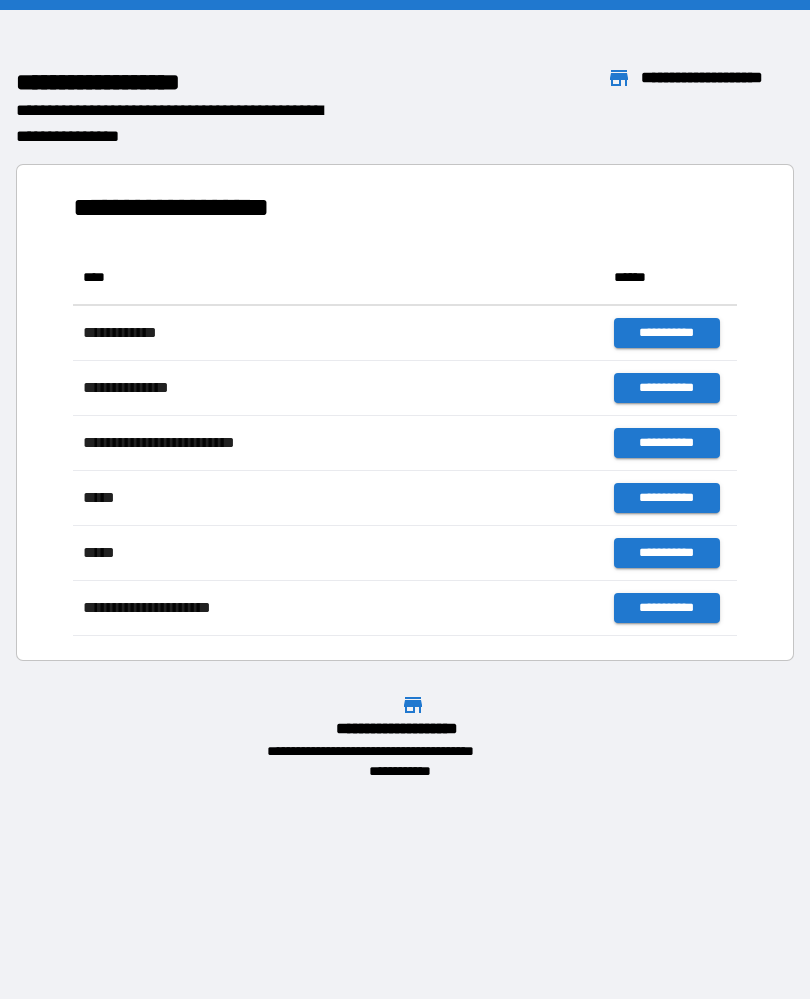 scroll, scrollTop: 1, scrollLeft: 1, axis: both 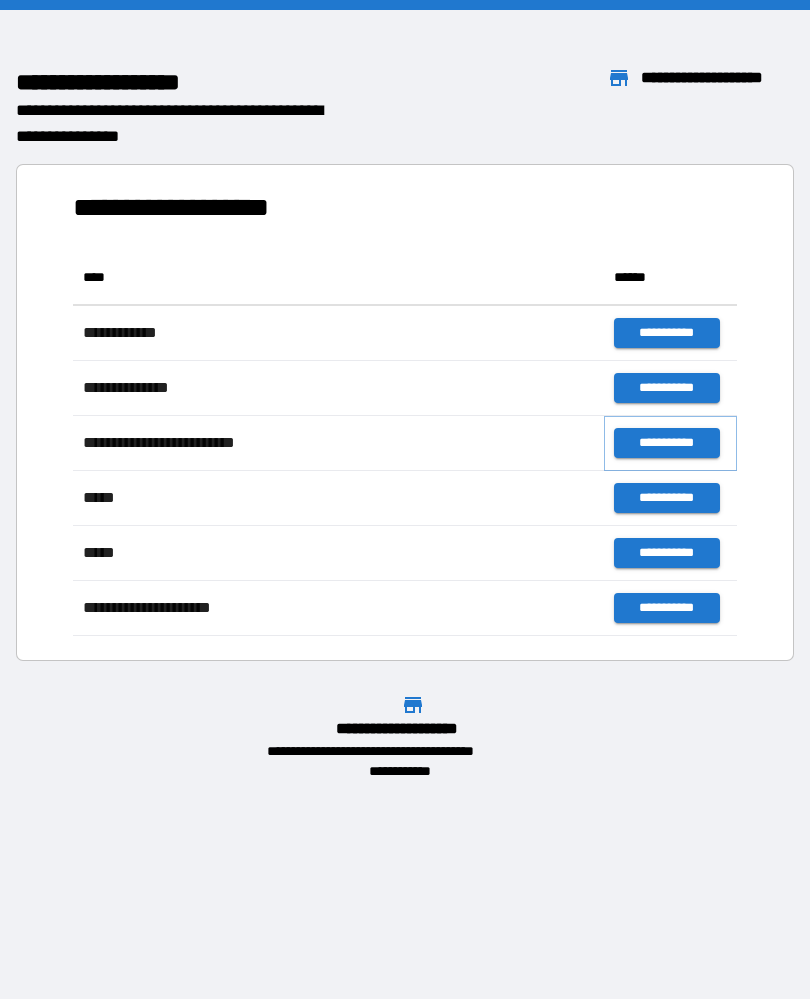 click on "**********" at bounding box center [666, 443] 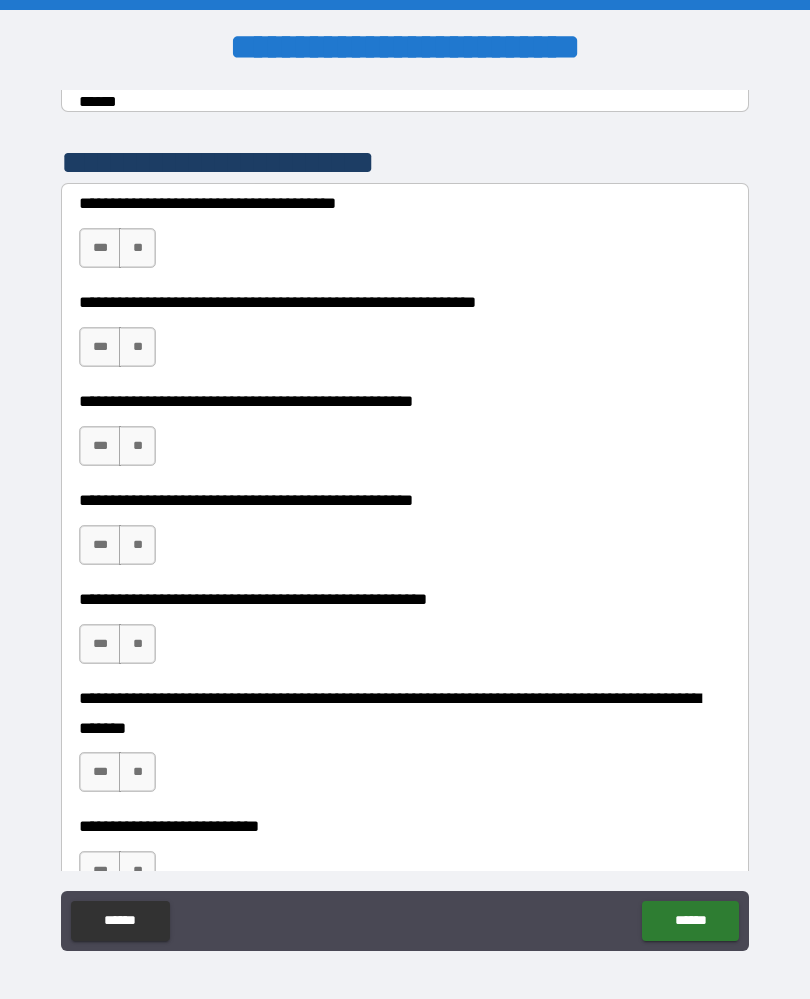 scroll, scrollTop: 394, scrollLeft: 0, axis: vertical 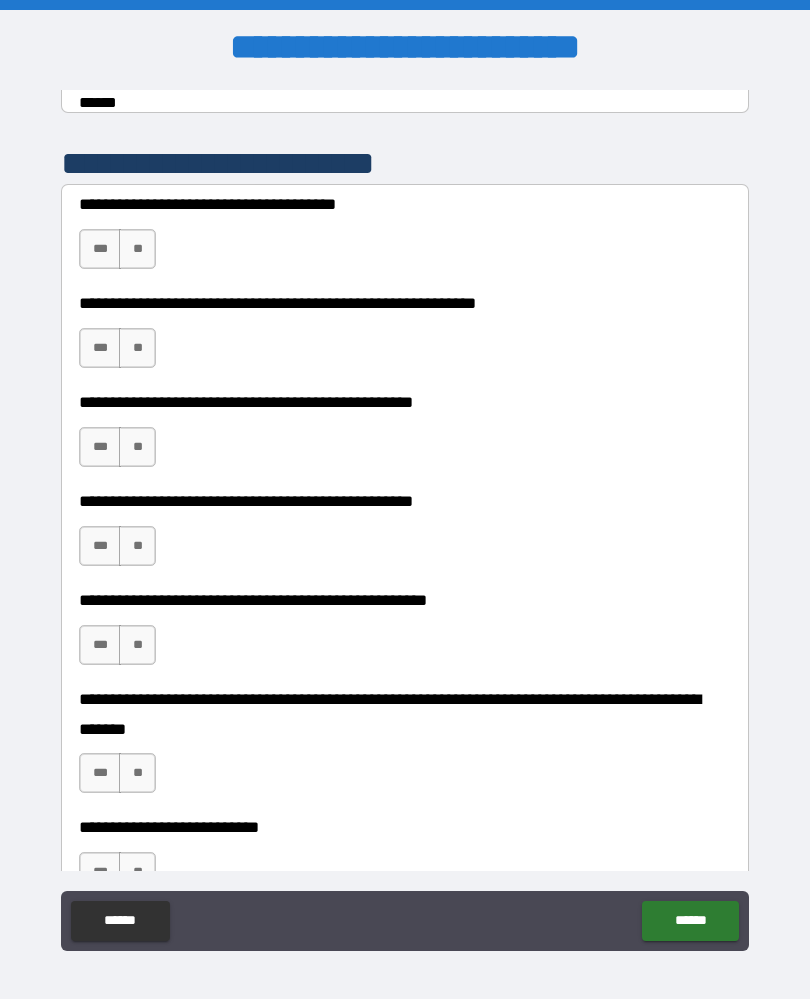 click on "**********" at bounding box center (405, 239) 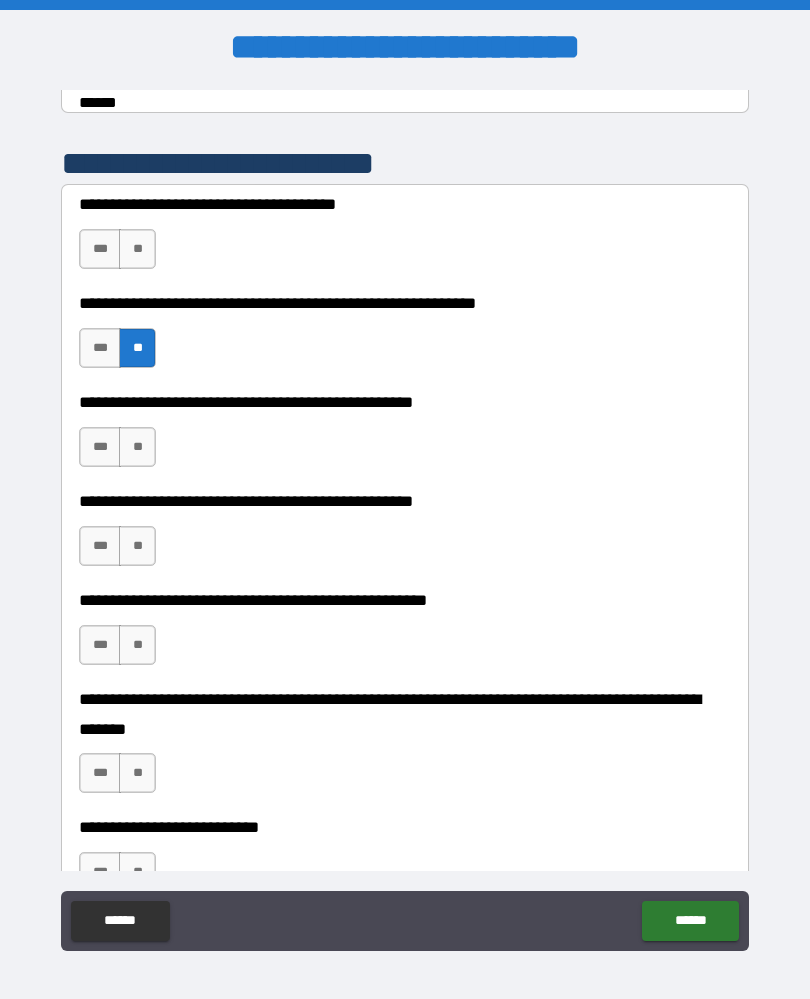 click on "**" at bounding box center [137, 249] 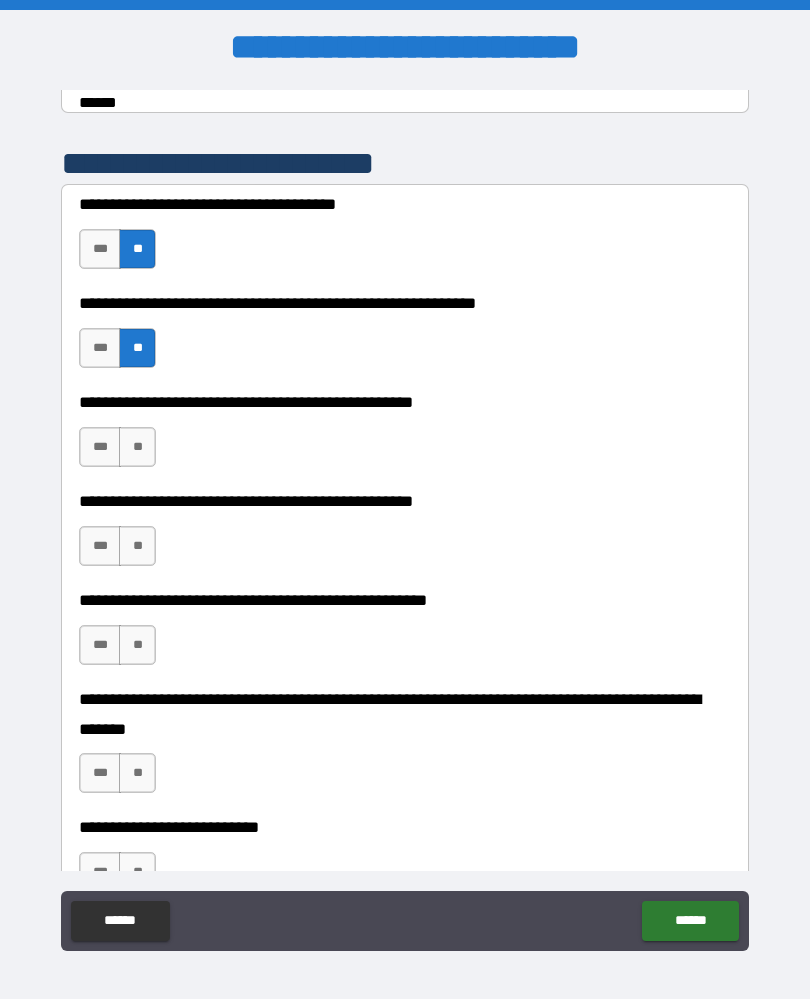 click on "**" at bounding box center [137, 447] 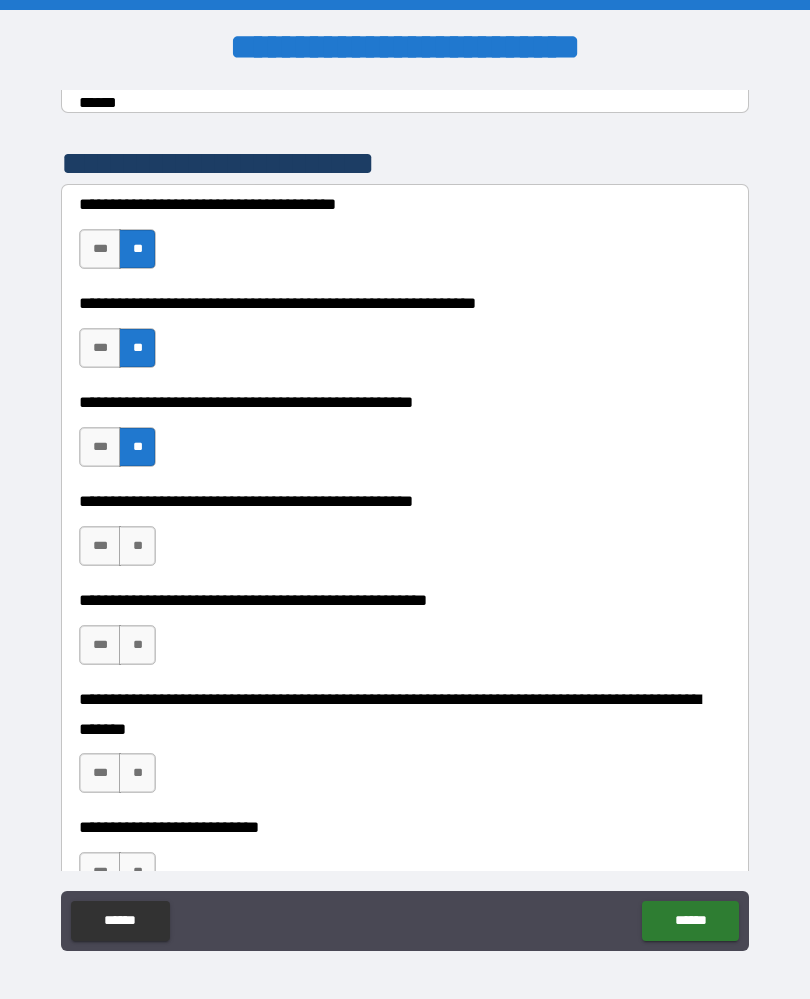 click on "**" at bounding box center [137, 546] 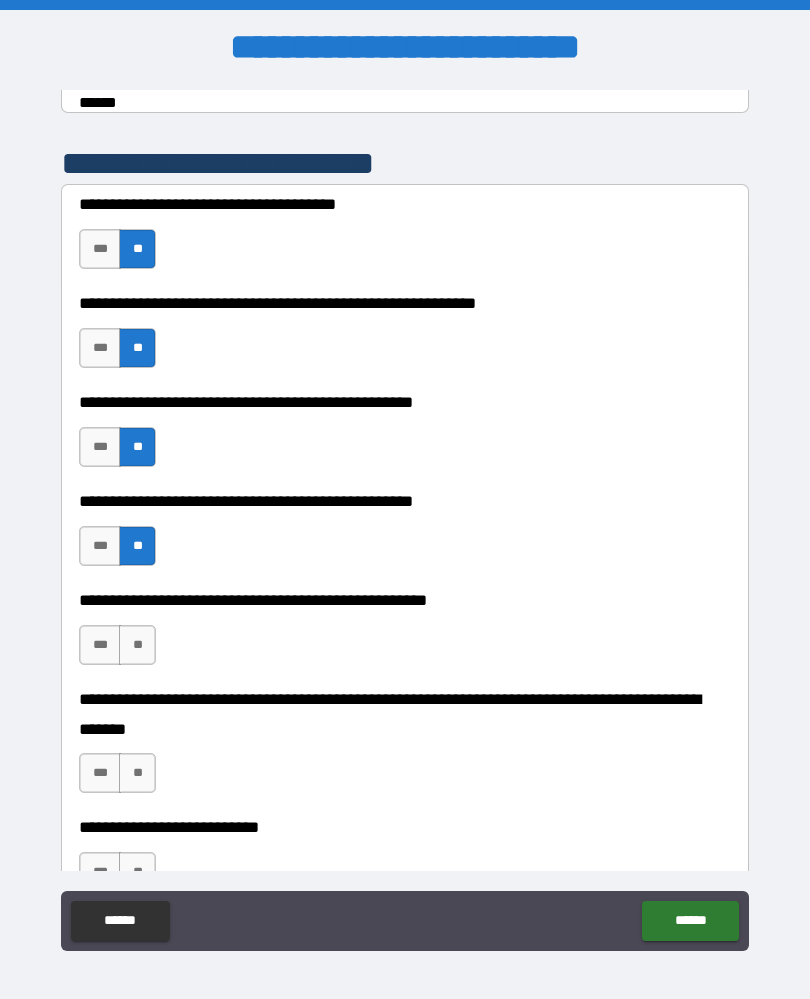 click on "**" at bounding box center (137, 645) 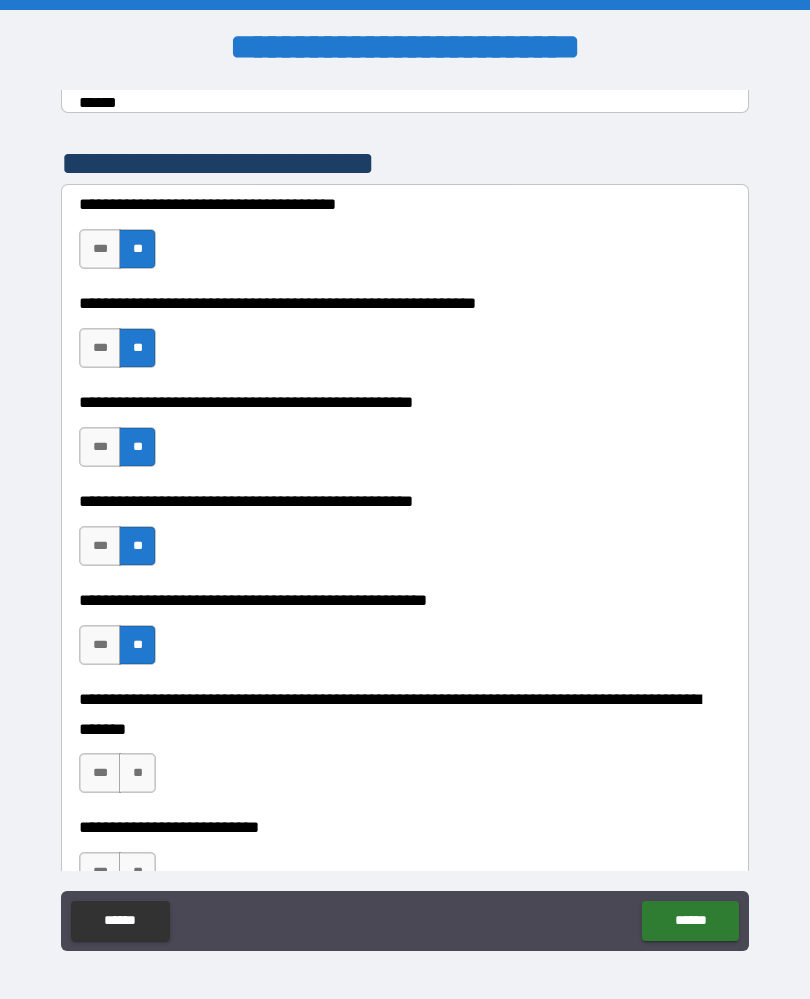 click on "**" at bounding box center [137, 773] 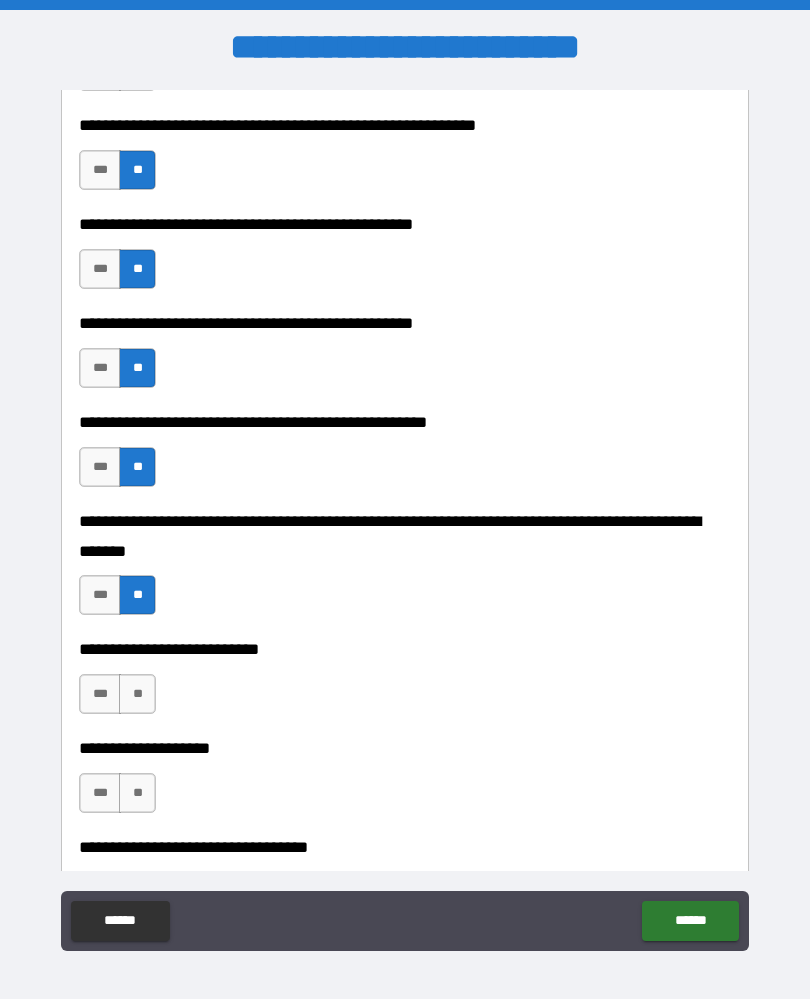 scroll, scrollTop: 570, scrollLeft: 0, axis: vertical 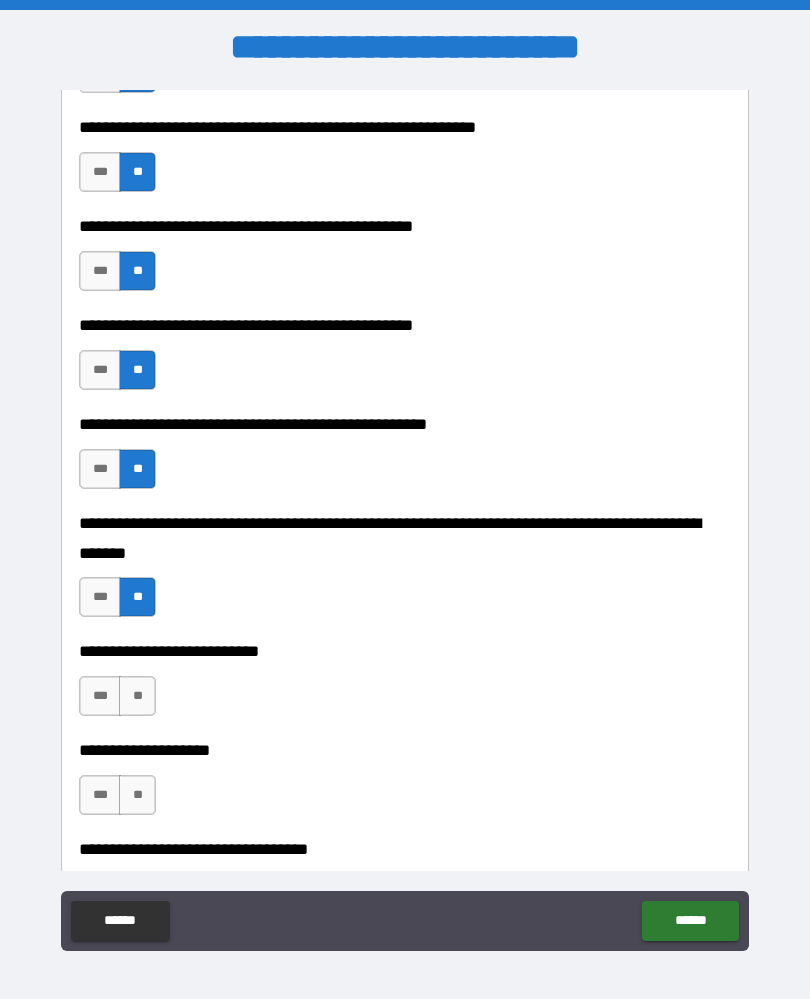 click on "**" at bounding box center [137, 696] 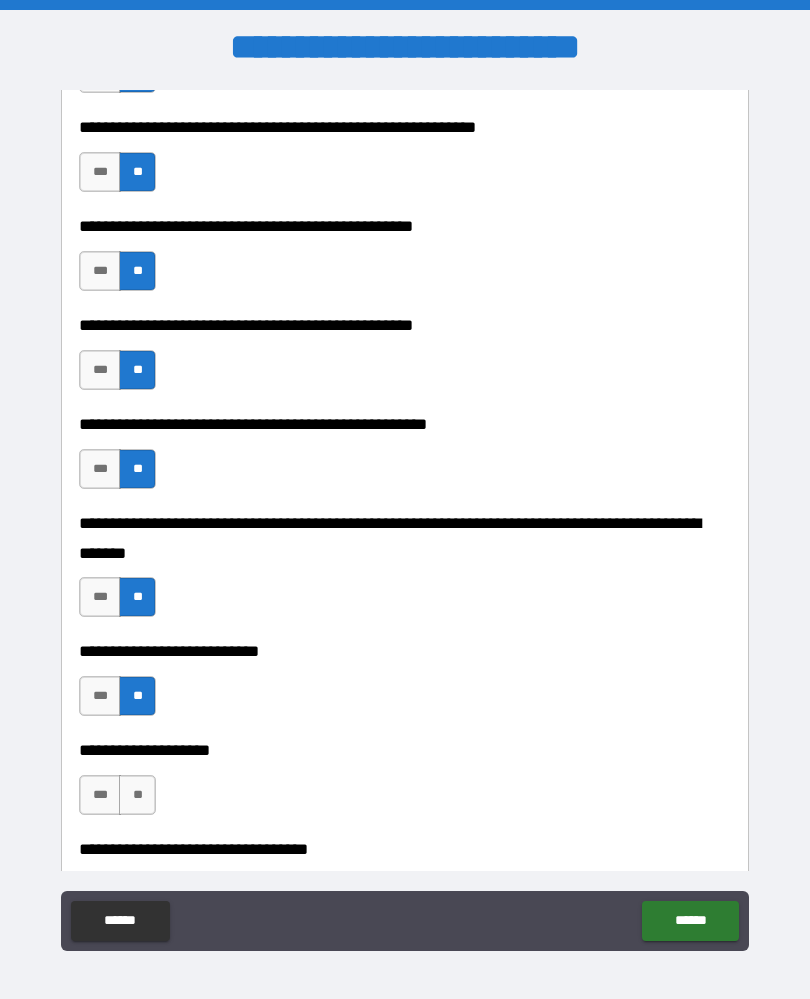 click on "**" at bounding box center (137, 795) 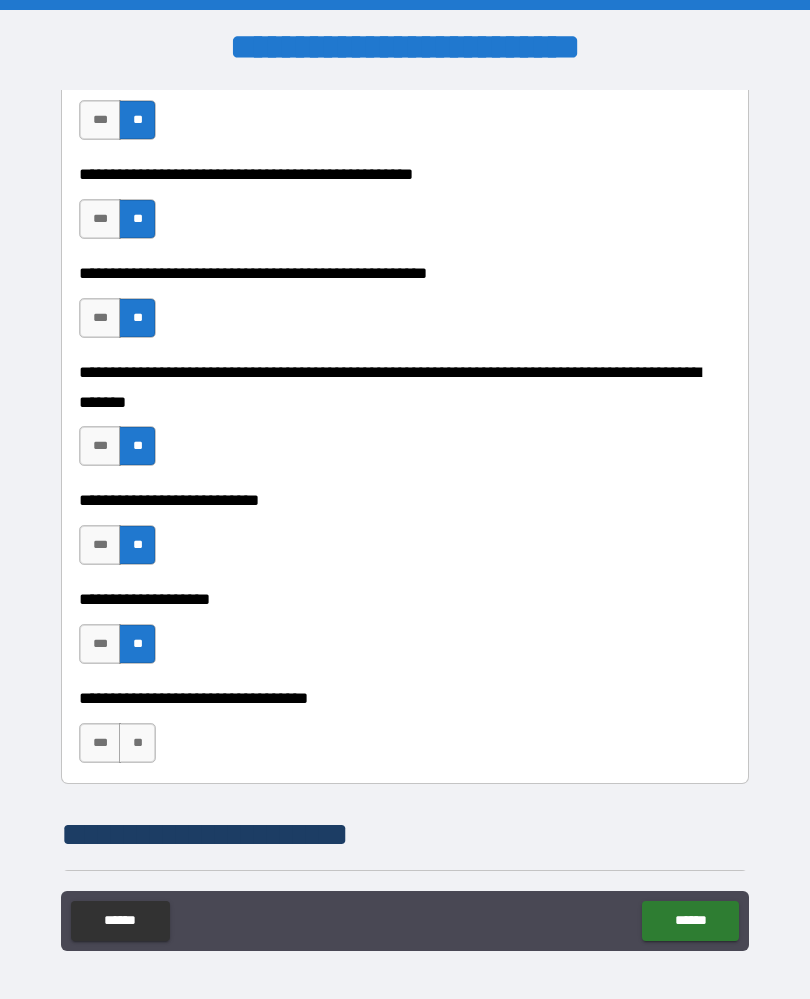 scroll, scrollTop: 761, scrollLeft: 0, axis: vertical 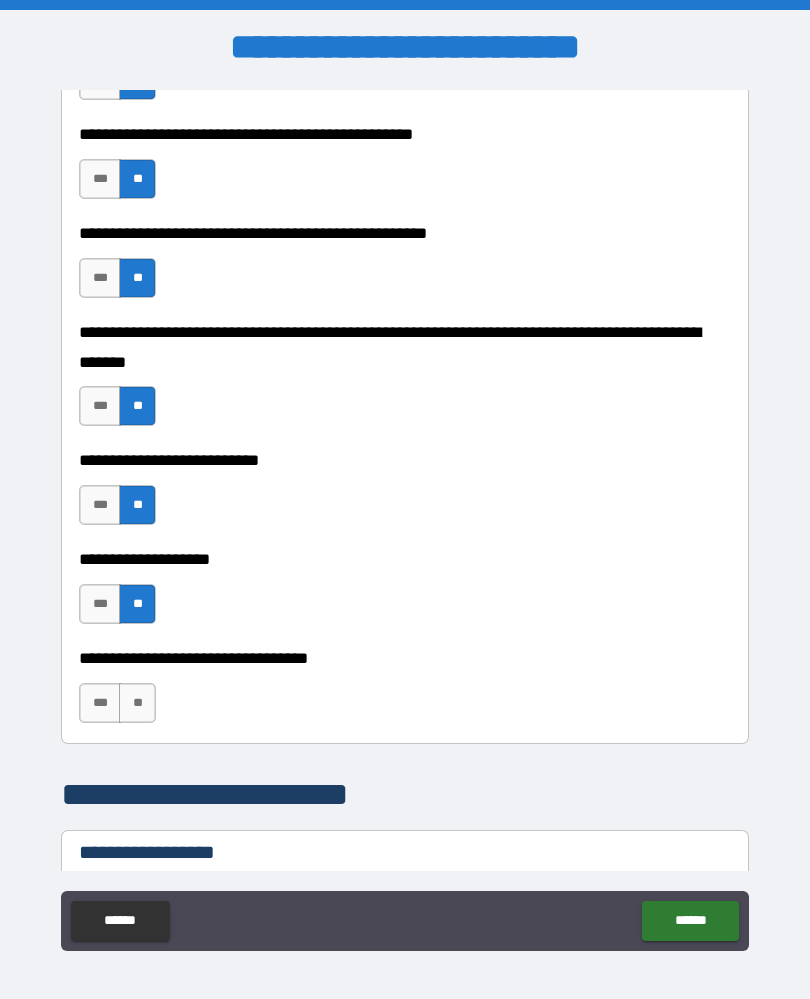 click on "**" at bounding box center (137, 703) 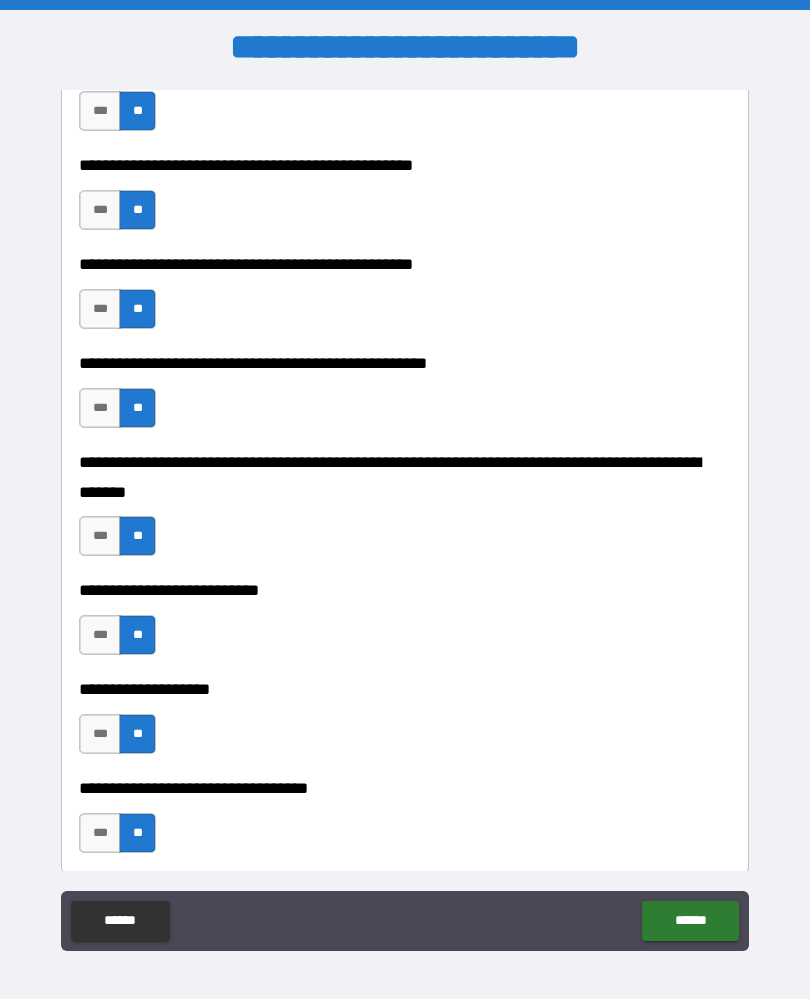 scroll, scrollTop: 625, scrollLeft: 0, axis: vertical 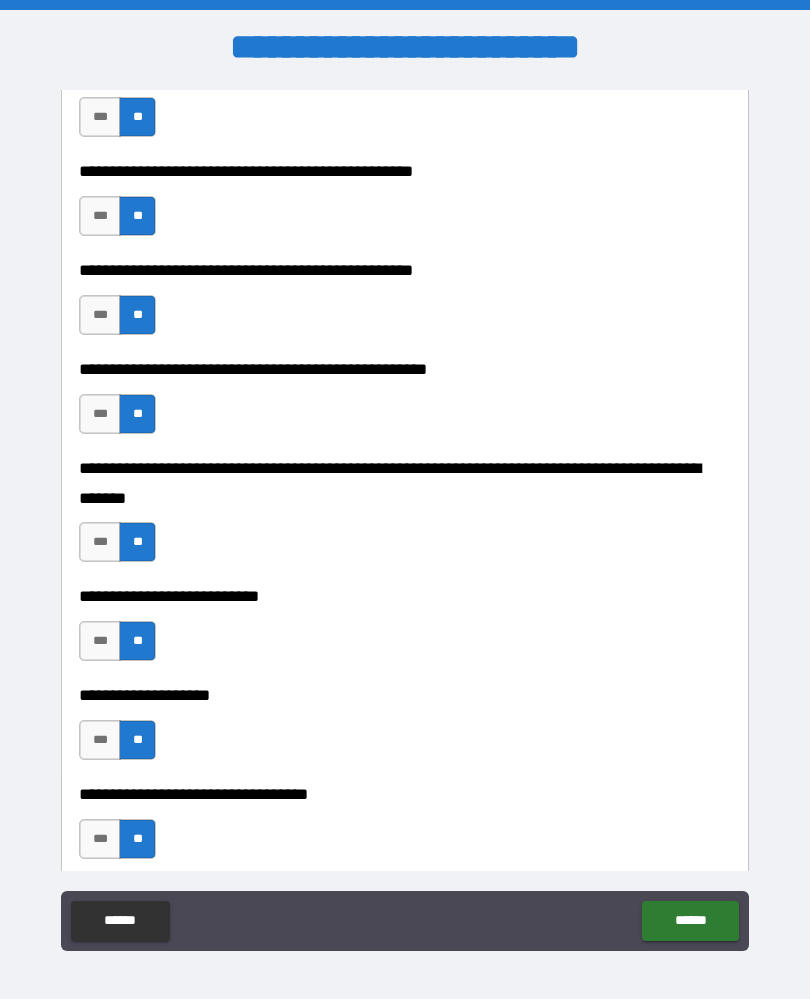 click on "***" at bounding box center [100, 315] 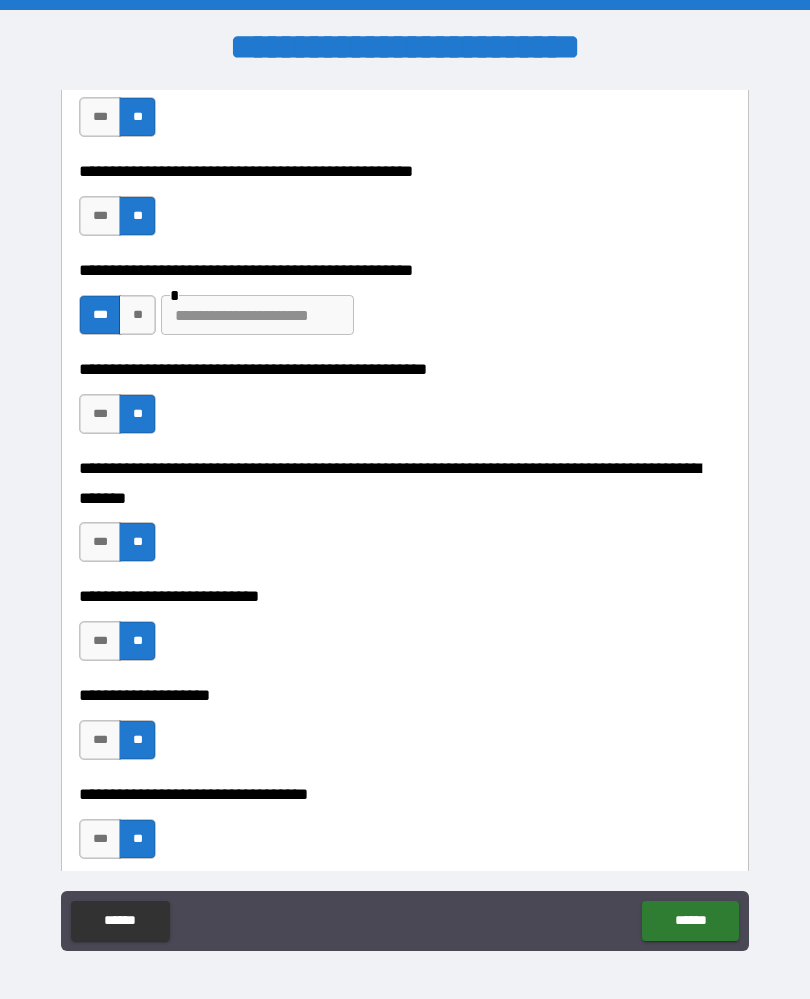 click at bounding box center [257, 315] 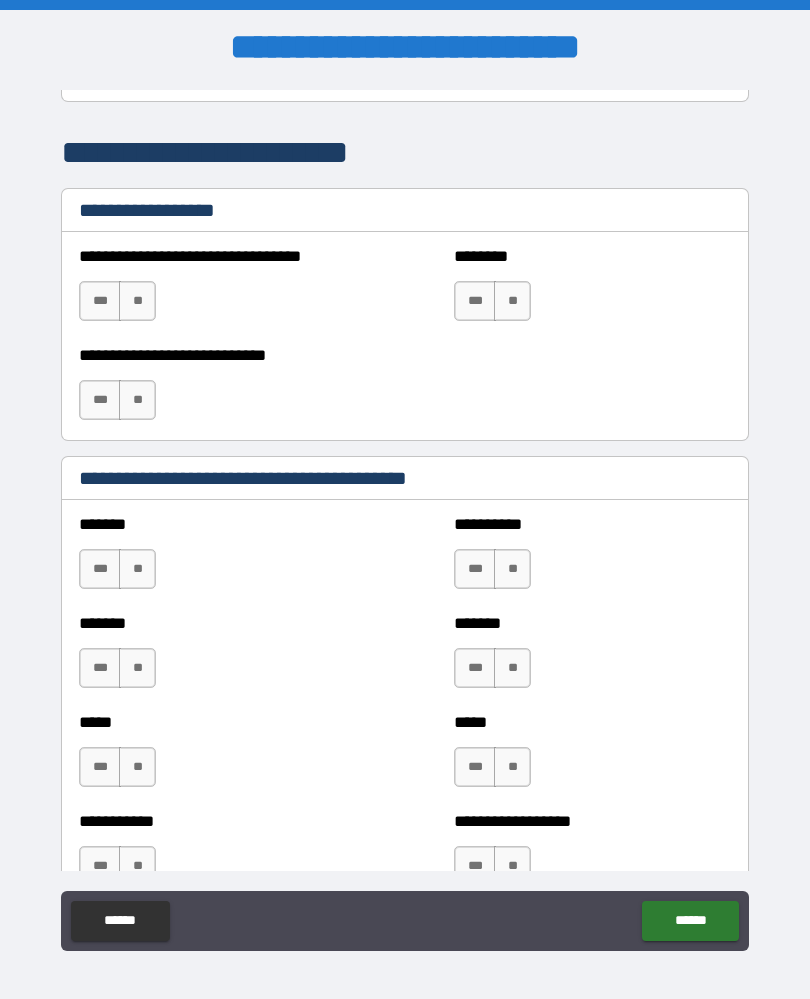 scroll, scrollTop: 1488, scrollLeft: 0, axis: vertical 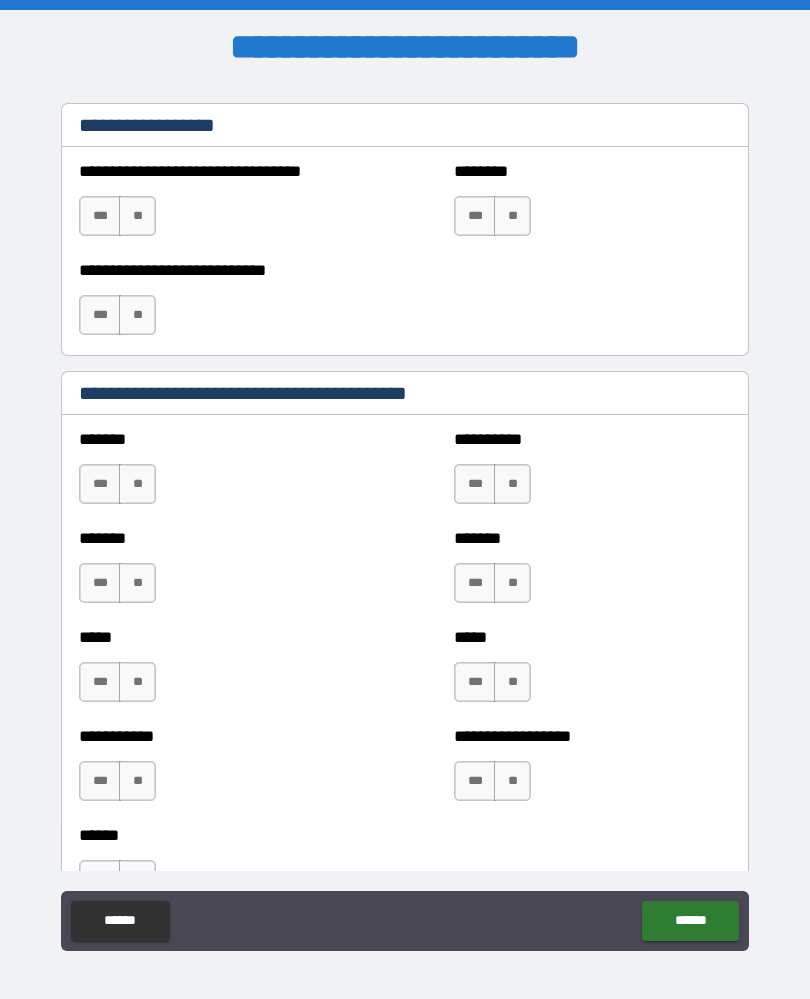 type on "**********" 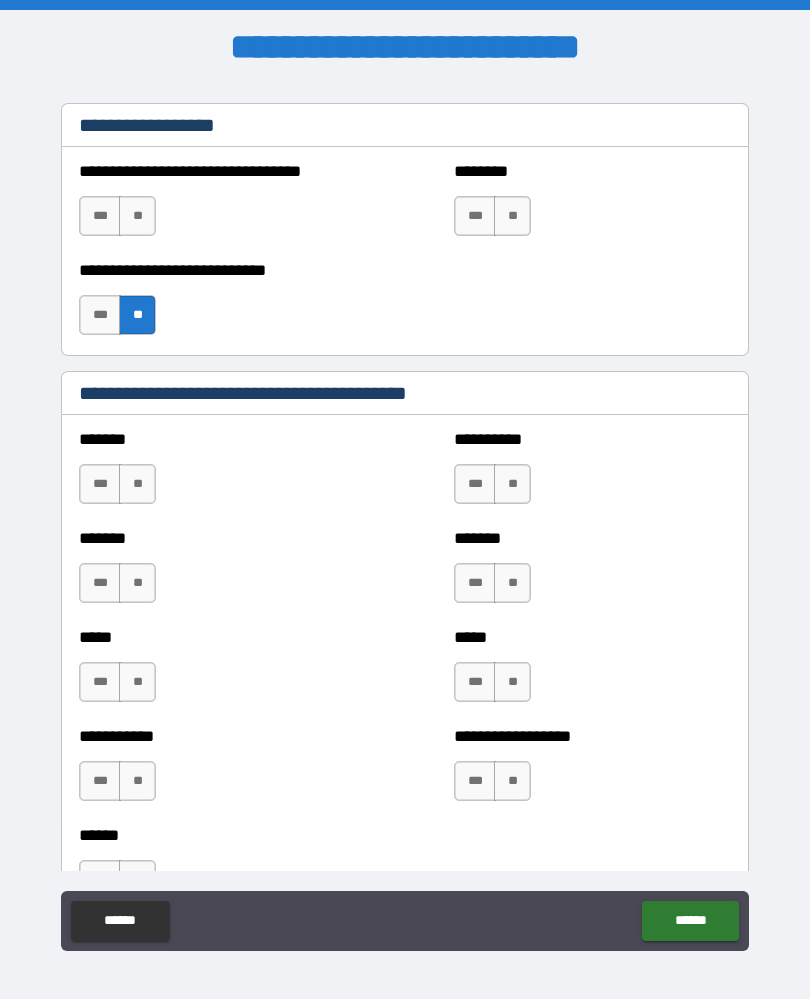 click on "**" at bounding box center (137, 216) 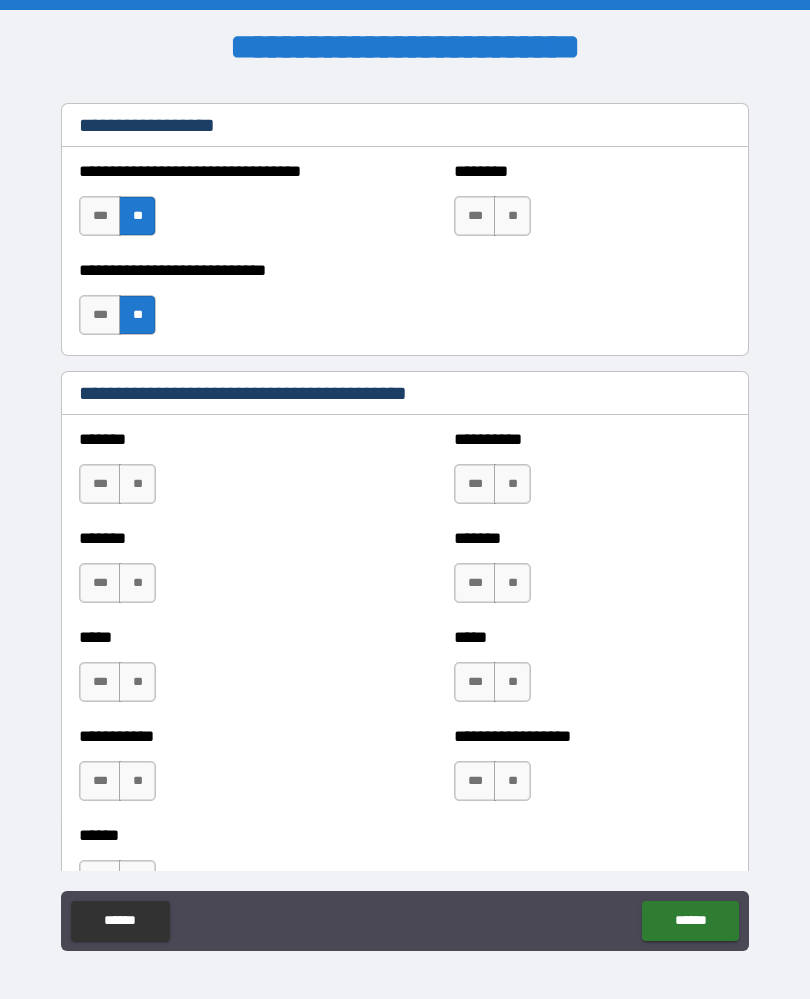 click on "**" at bounding box center (512, 216) 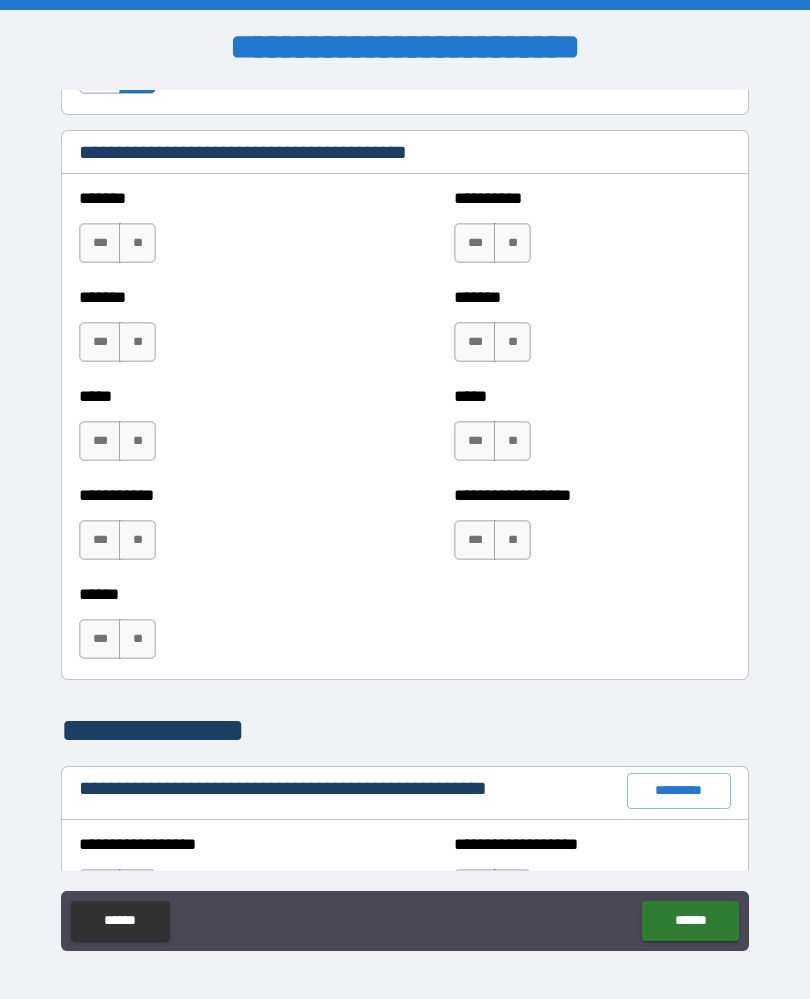 scroll, scrollTop: 1775, scrollLeft: 0, axis: vertical 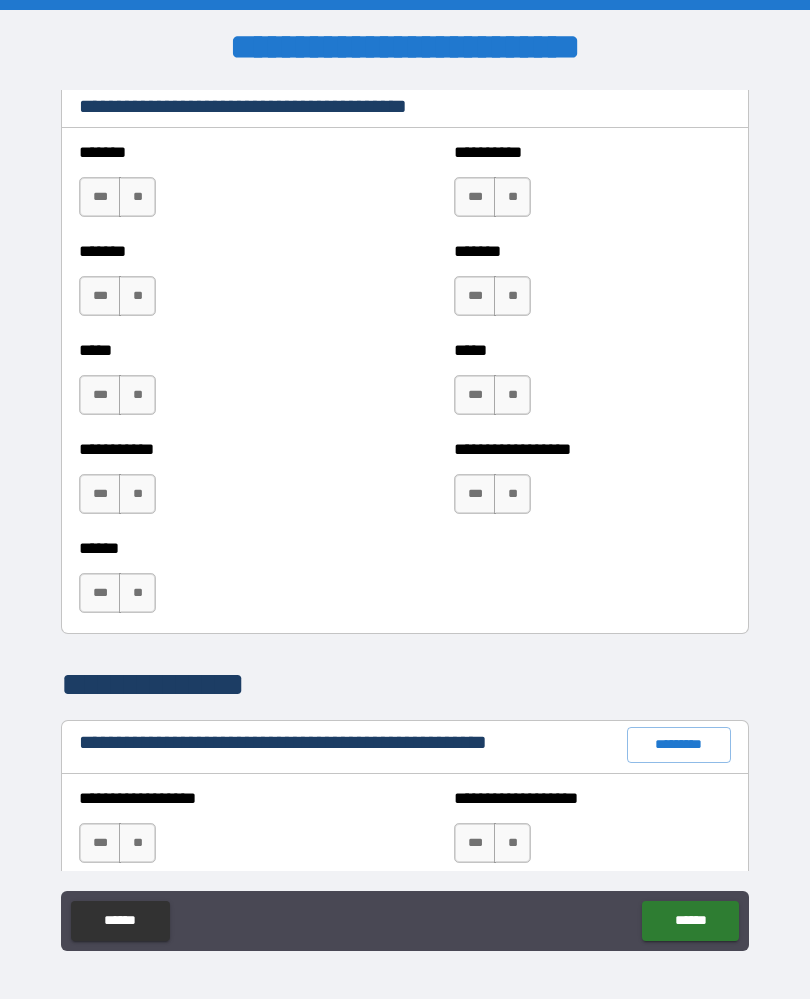 click on "***" at bounding box center (475, 197) 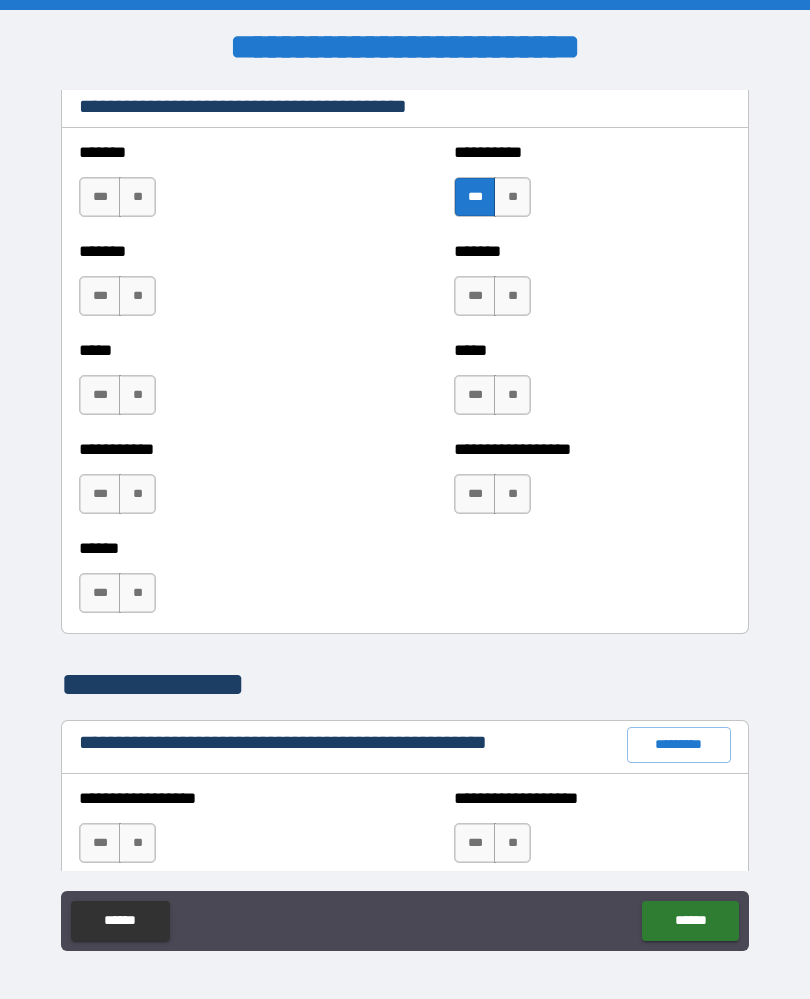 click on "**" at bounding box center (137, 197) 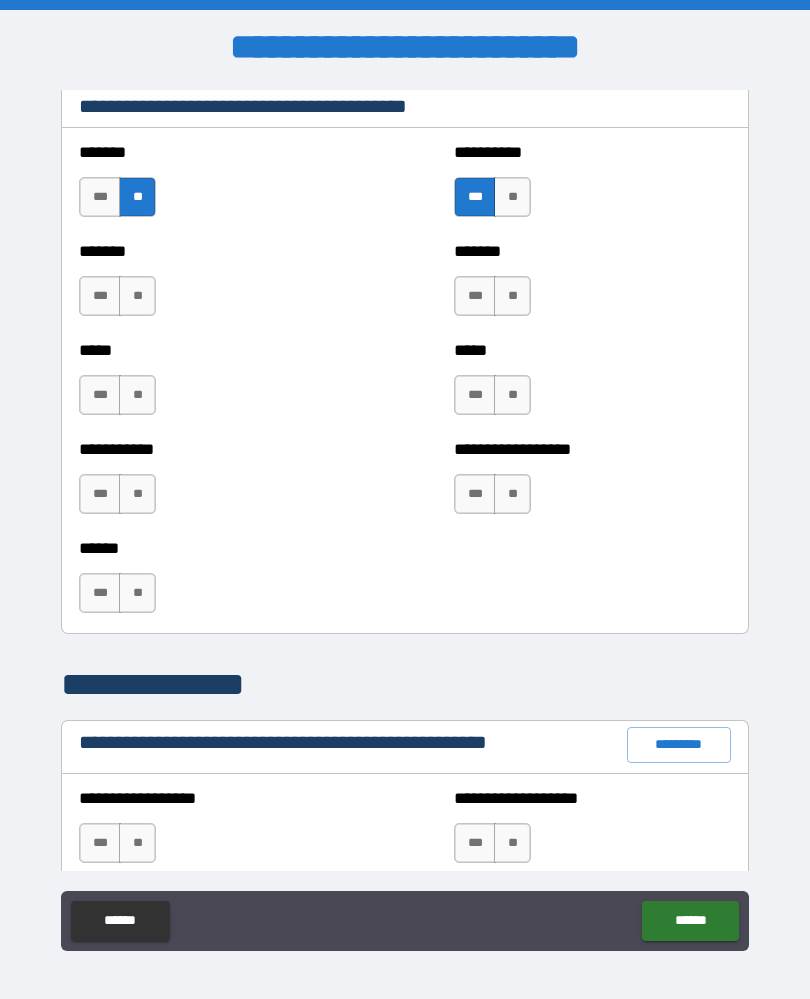 click on "**" at bounding box center (137, 296) 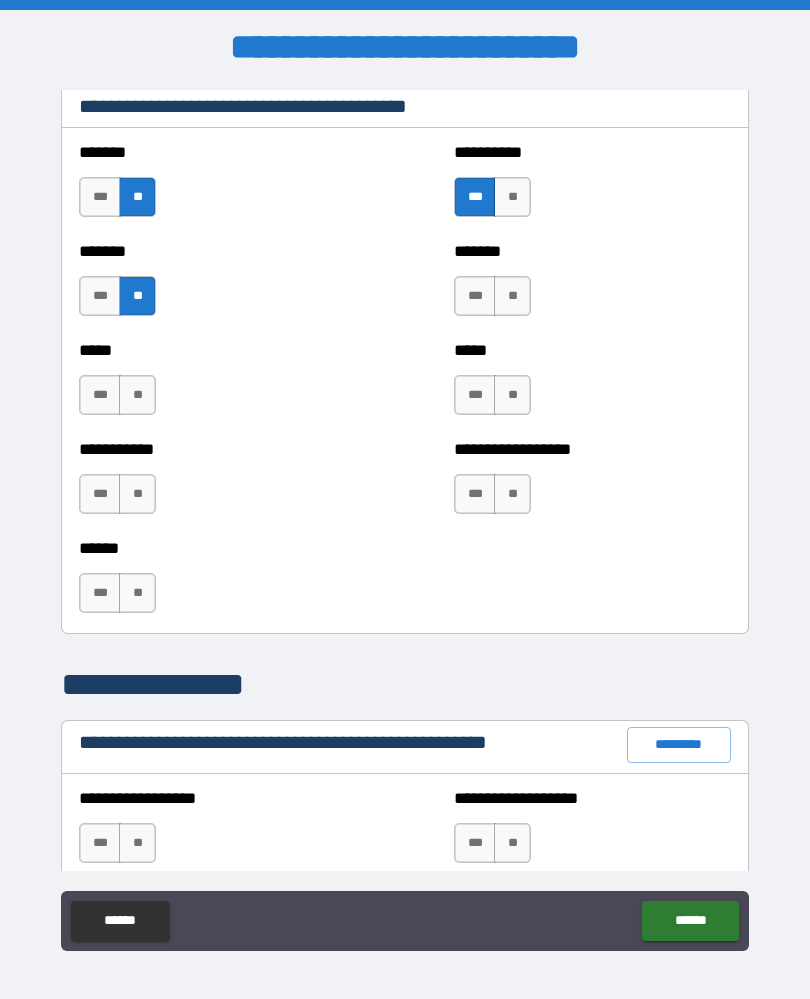 click on "**" at bounding box center [137, 395] 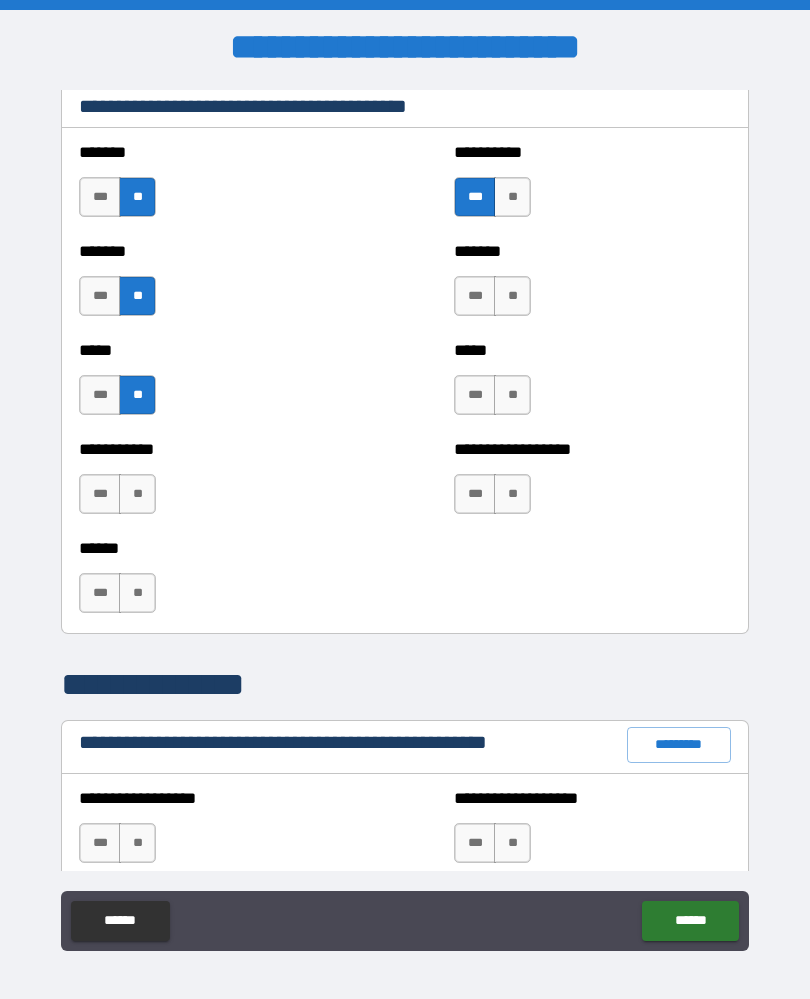 click on "**" at bounding box center (137, 494) 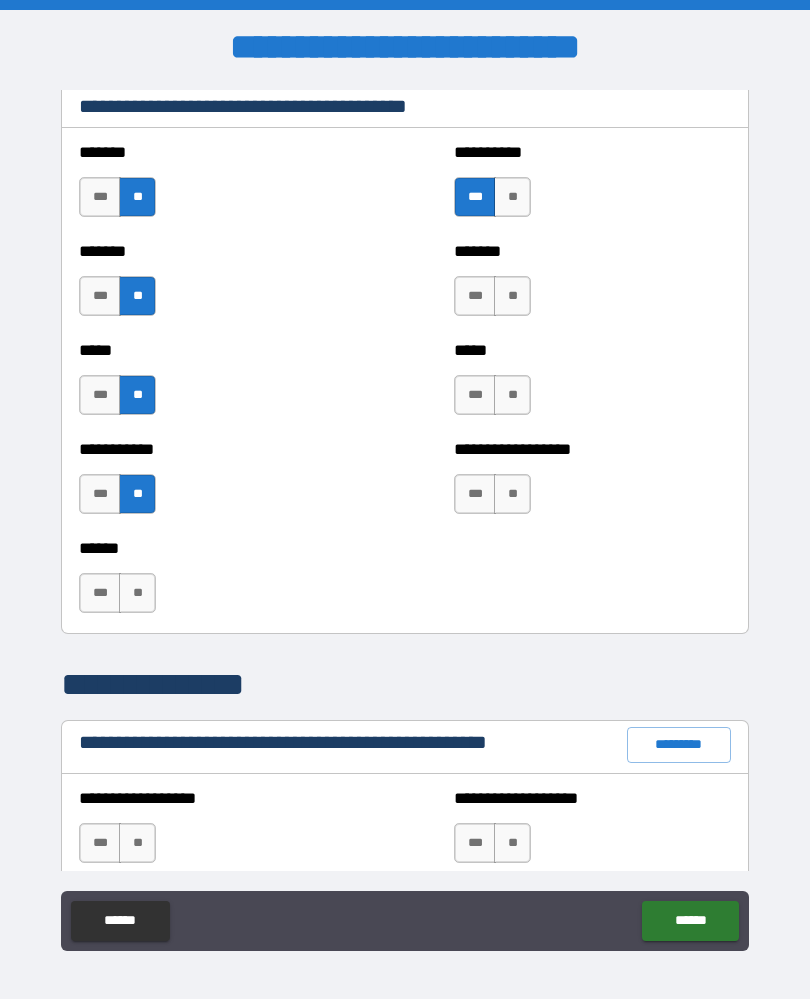 click on "**" at bounding box center [137, 593] 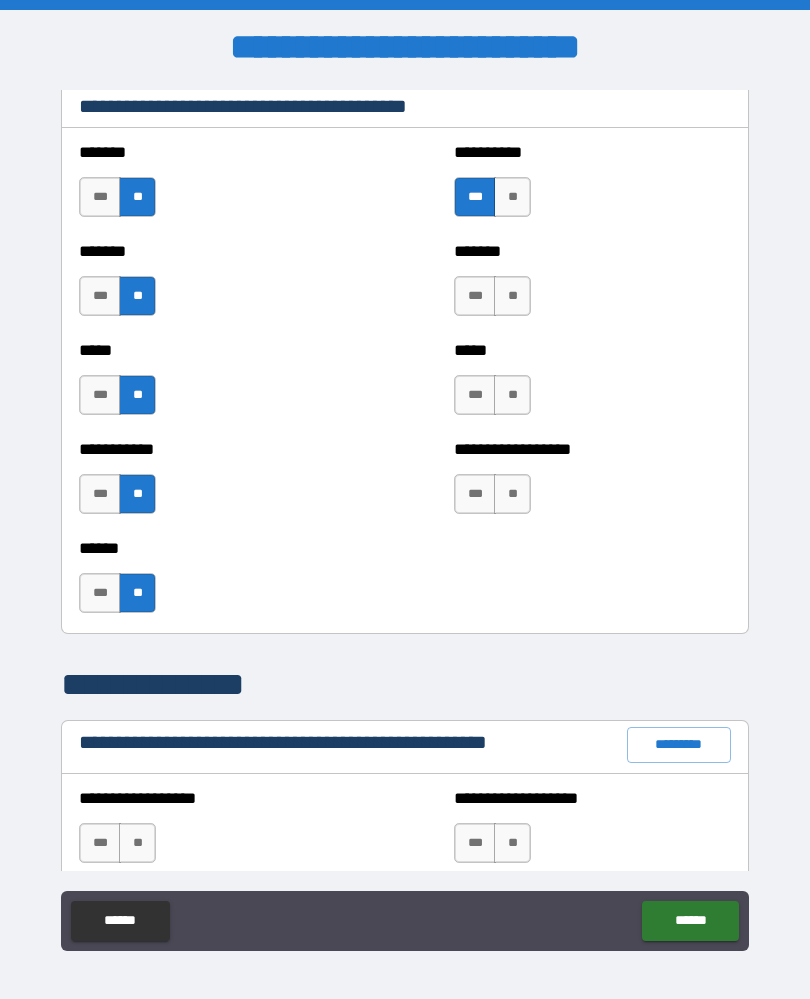 click on "**" at bounding box center (512, 494) 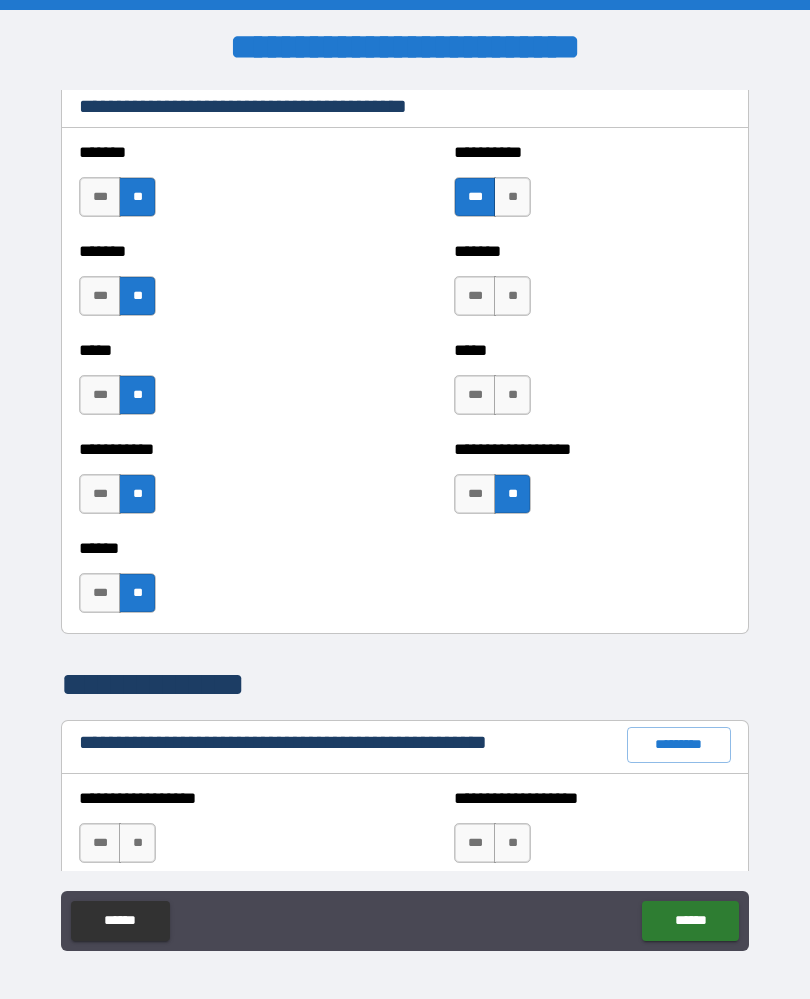 click on "**" at bounding box center (512, 395) 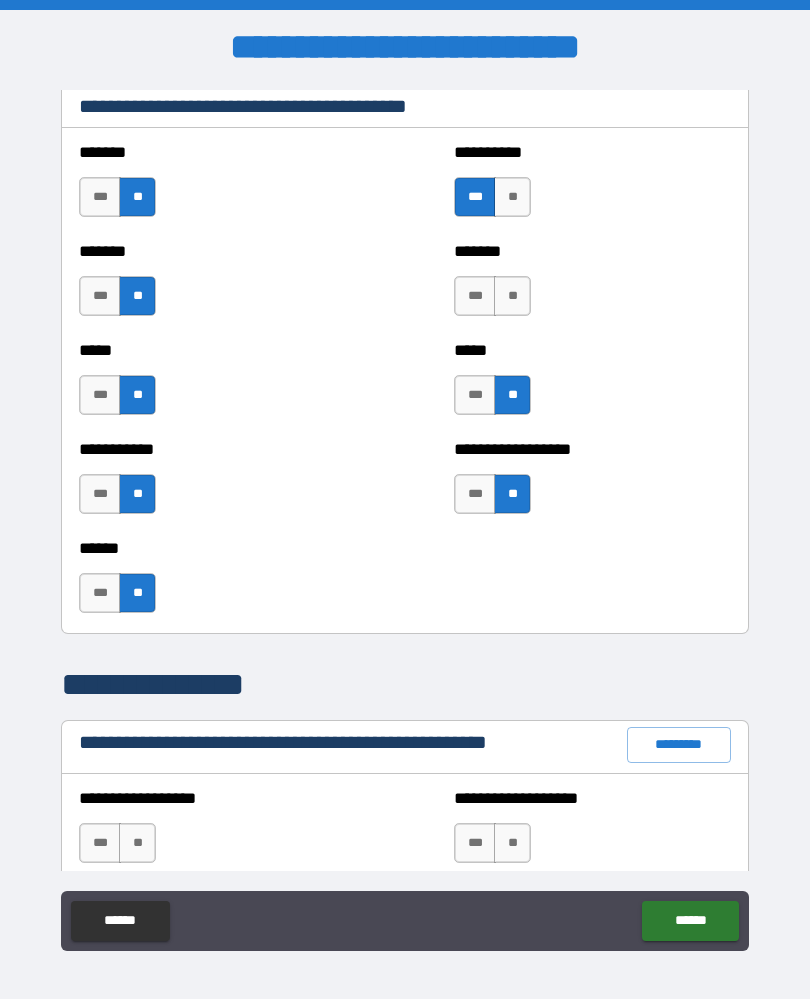 click on "**" at bounding box center [512, 296] 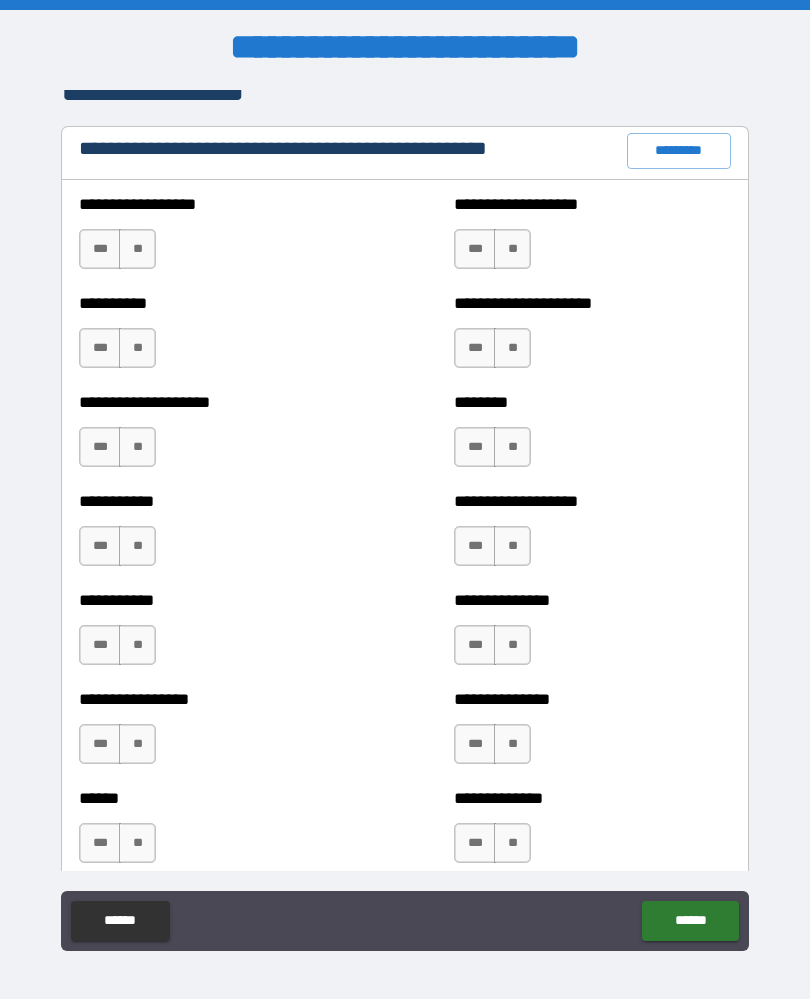 scroll, scrollTop: 2371, scrollLeft: 0, axis: vertical 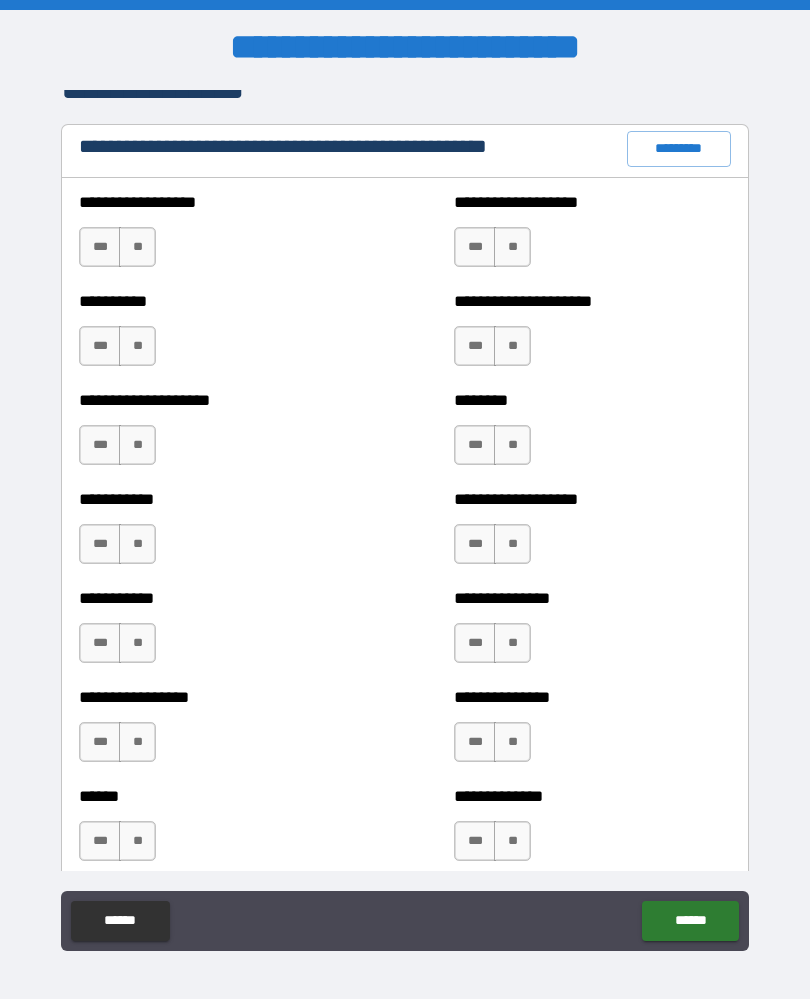 click on "*********" at bounding box center (679, 149) 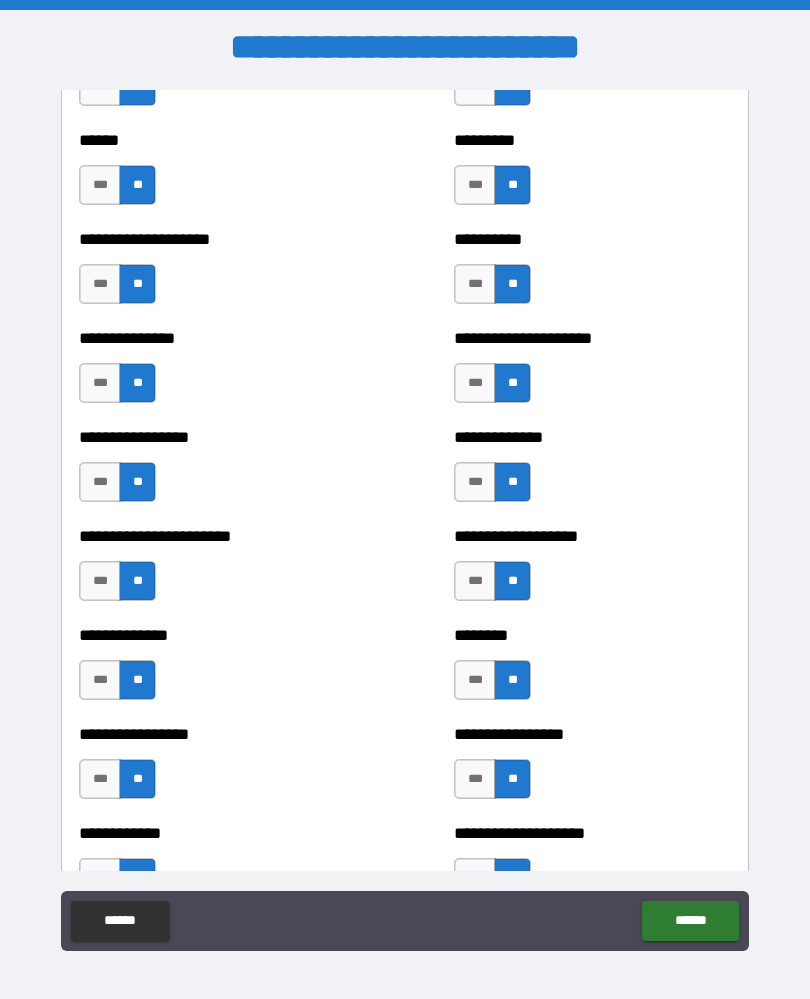 scroll, scrollTop: 3236, scrollLeft: 0, axis: vertical 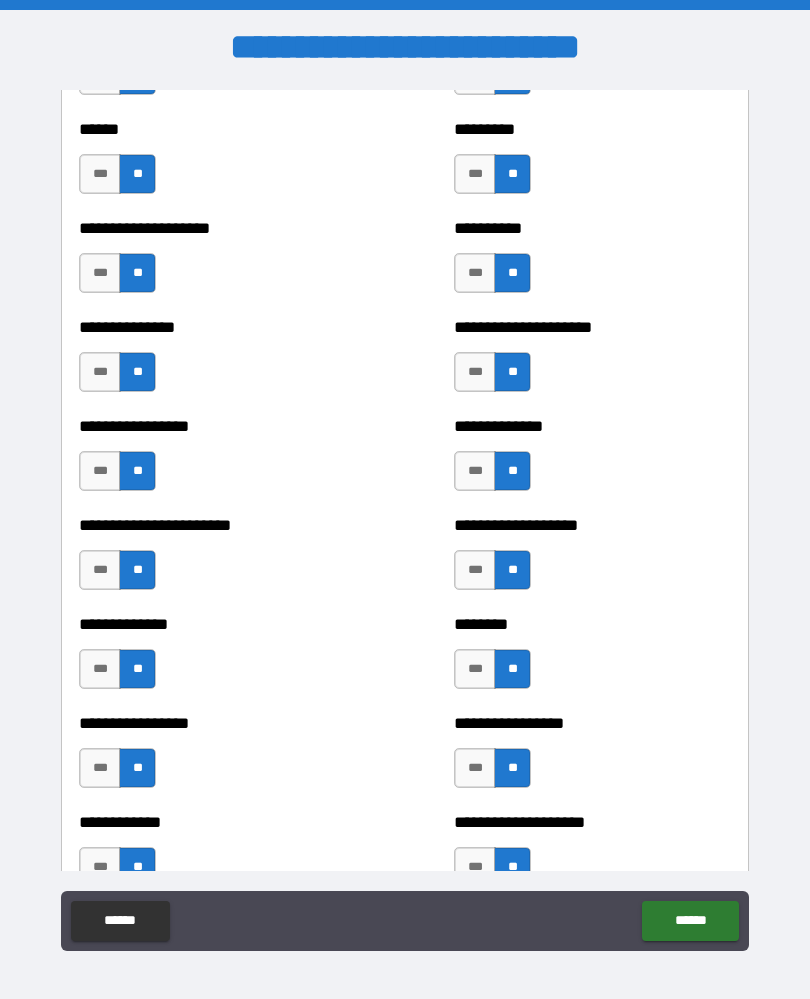 click on "***" at bounding box center (100, 273) 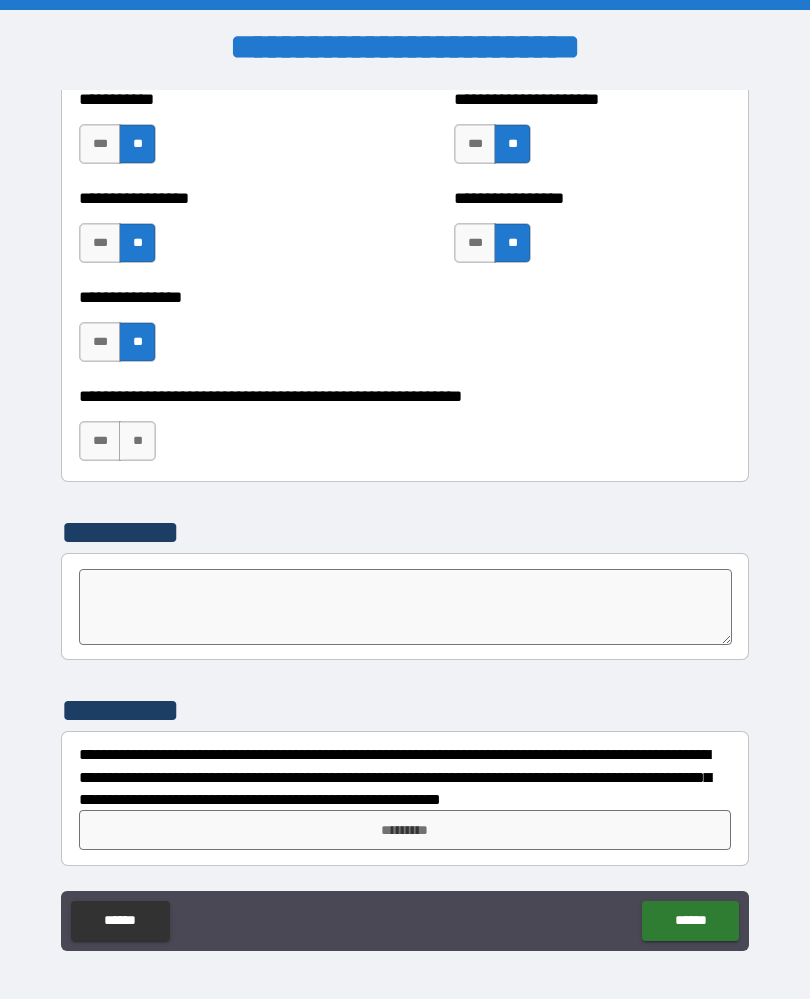 scroll, scrollTop: 6038, scrollLeft: 0, axis: vertical 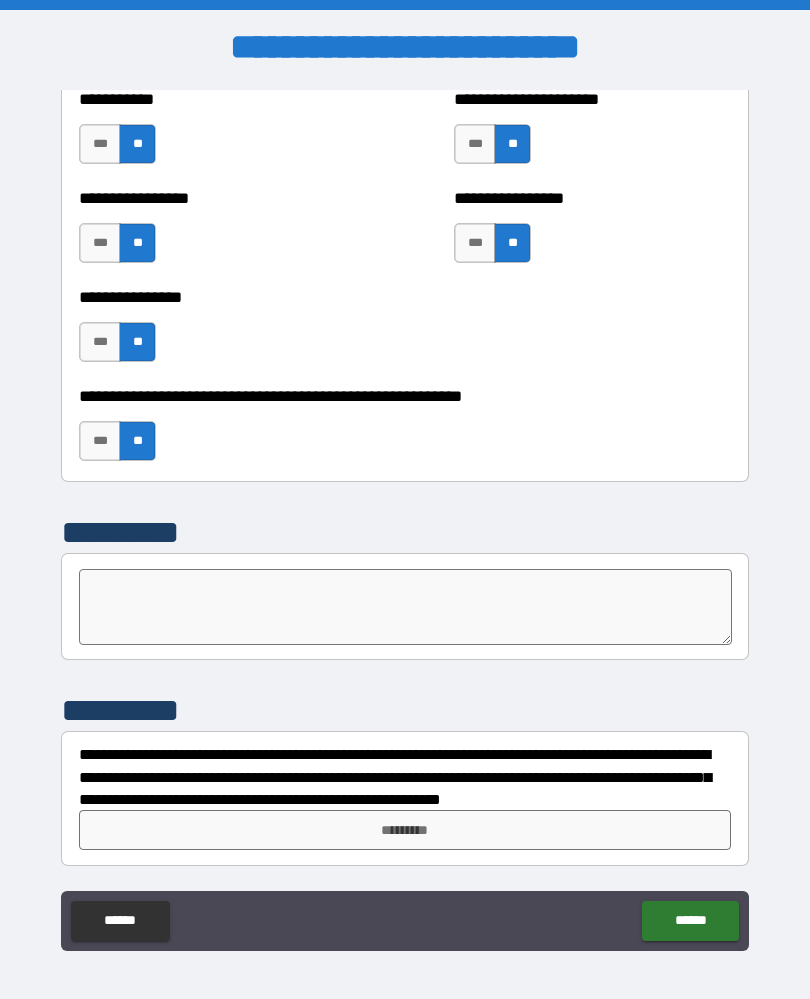 click on "*********" at bounding box center [405, 830] 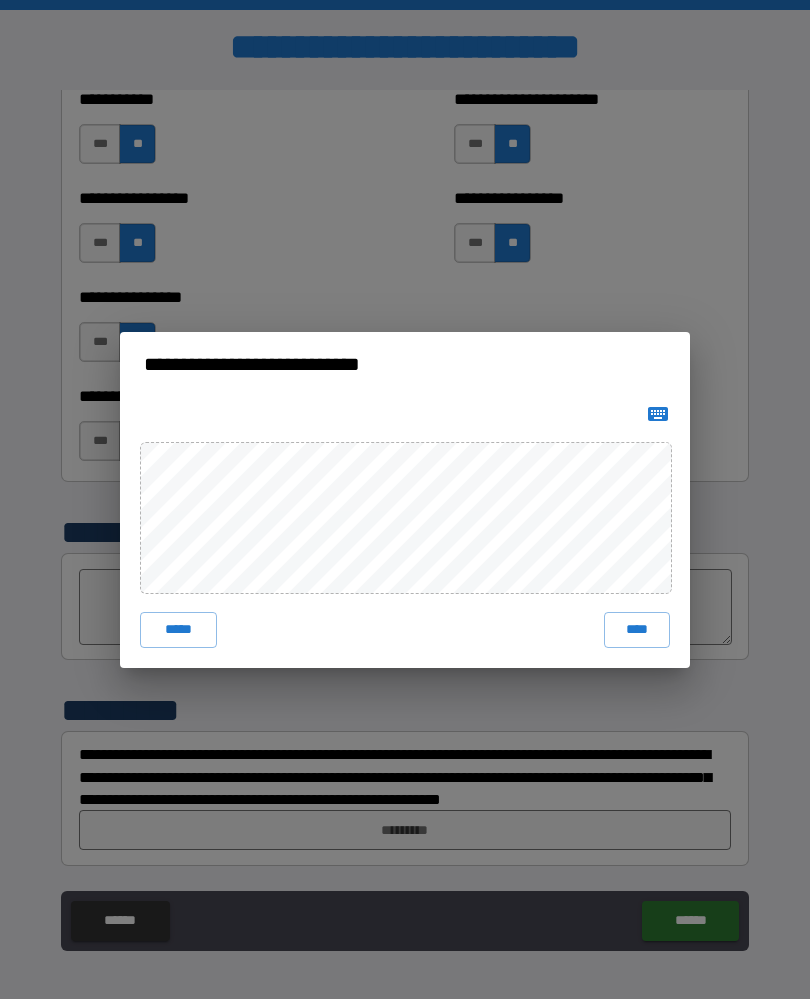 click on "****" at bounding box center [637, 630] 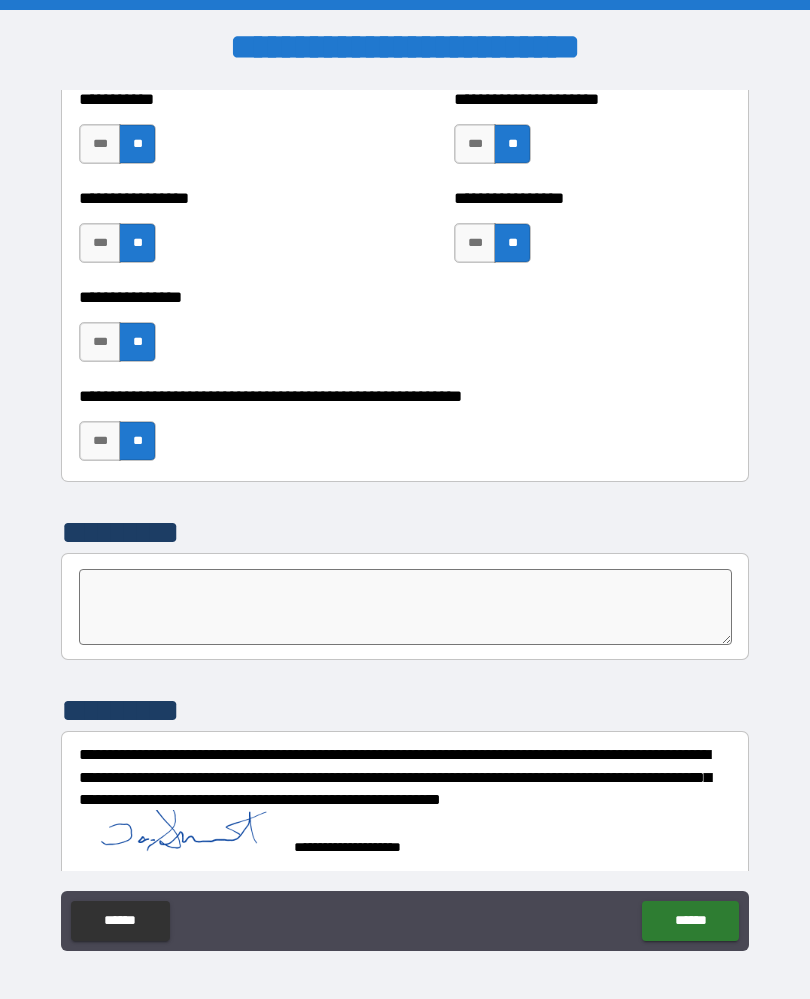 scroll, scrollTop: 6028, scrollLeft: 0, axis: vertical 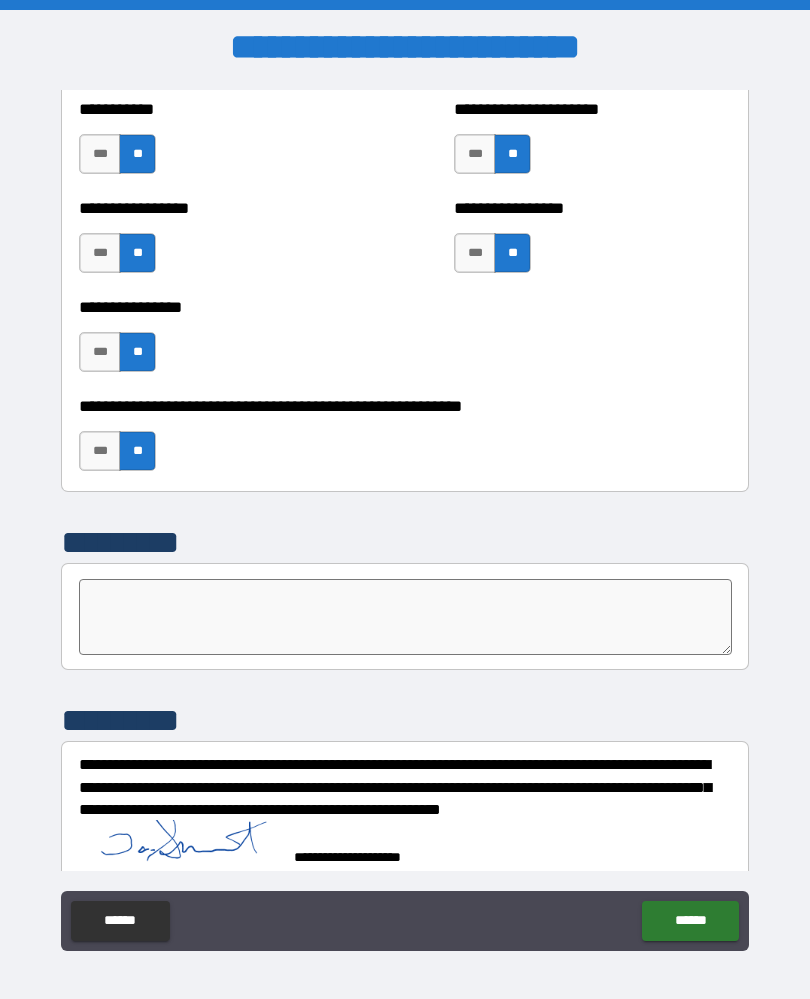 click on "******" at bounding box center (690, 921) 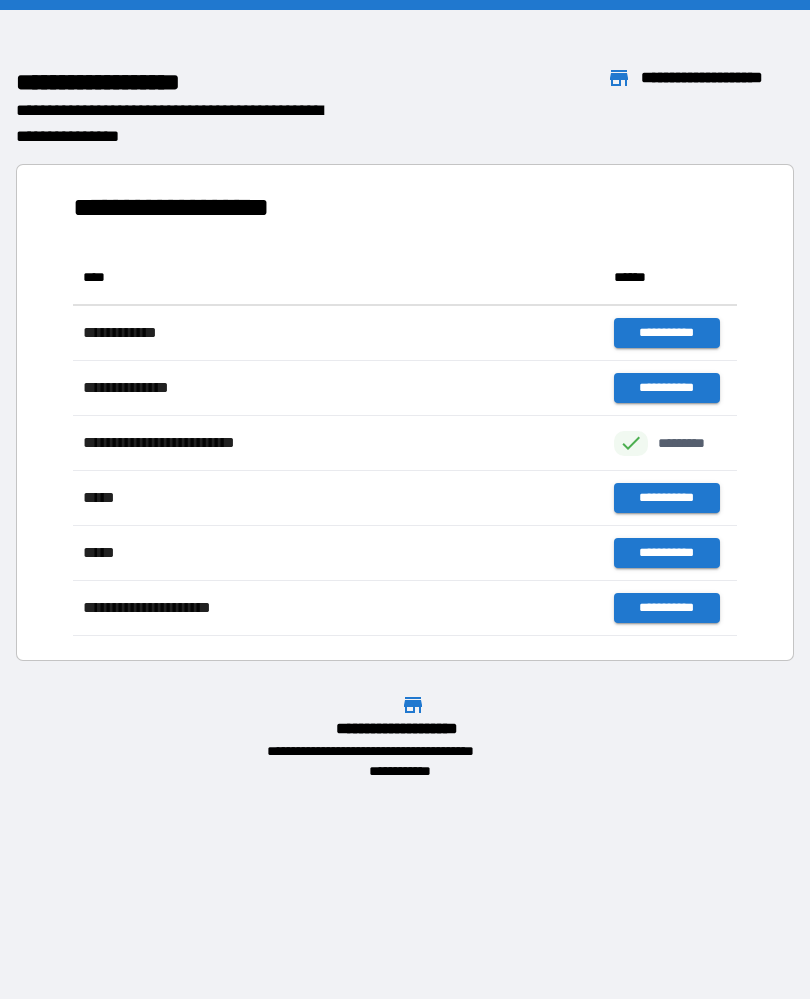 scroll, scrollTop: 1, scrollLeft: 1, axis: both 